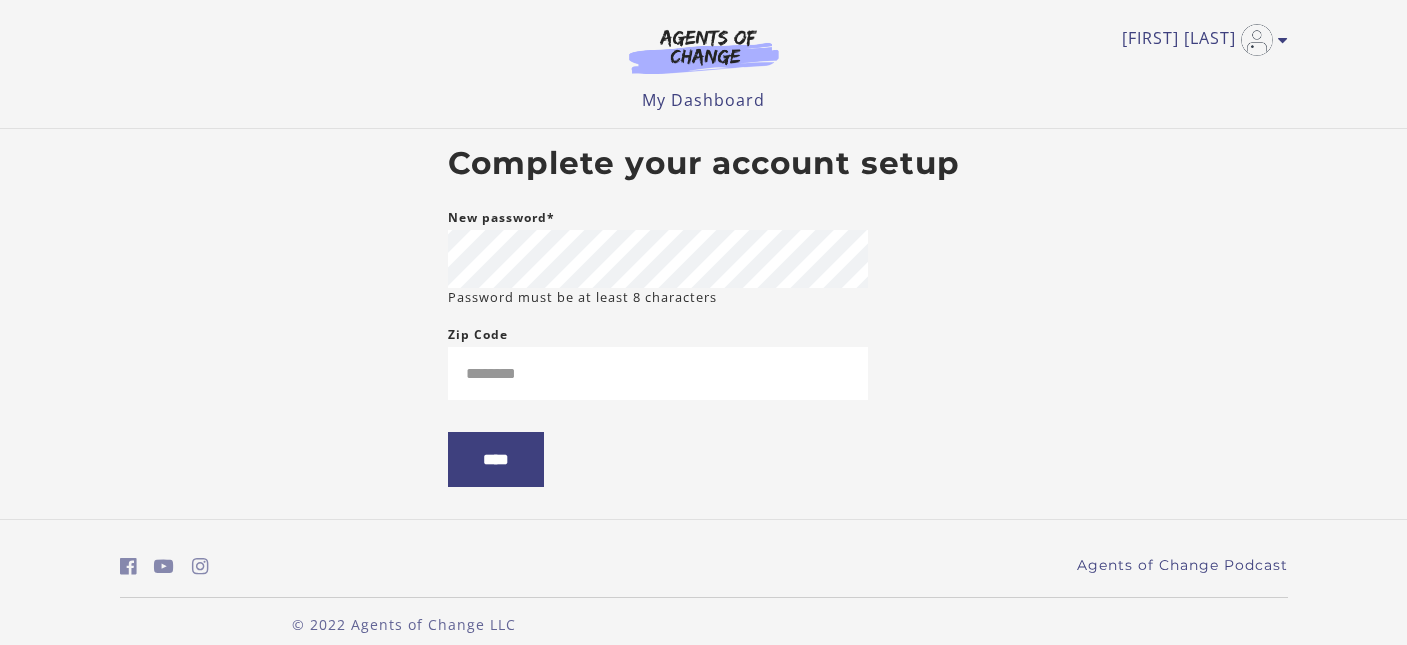 scroll, scrollTop: 0, scrollLeft: 0, axis: both 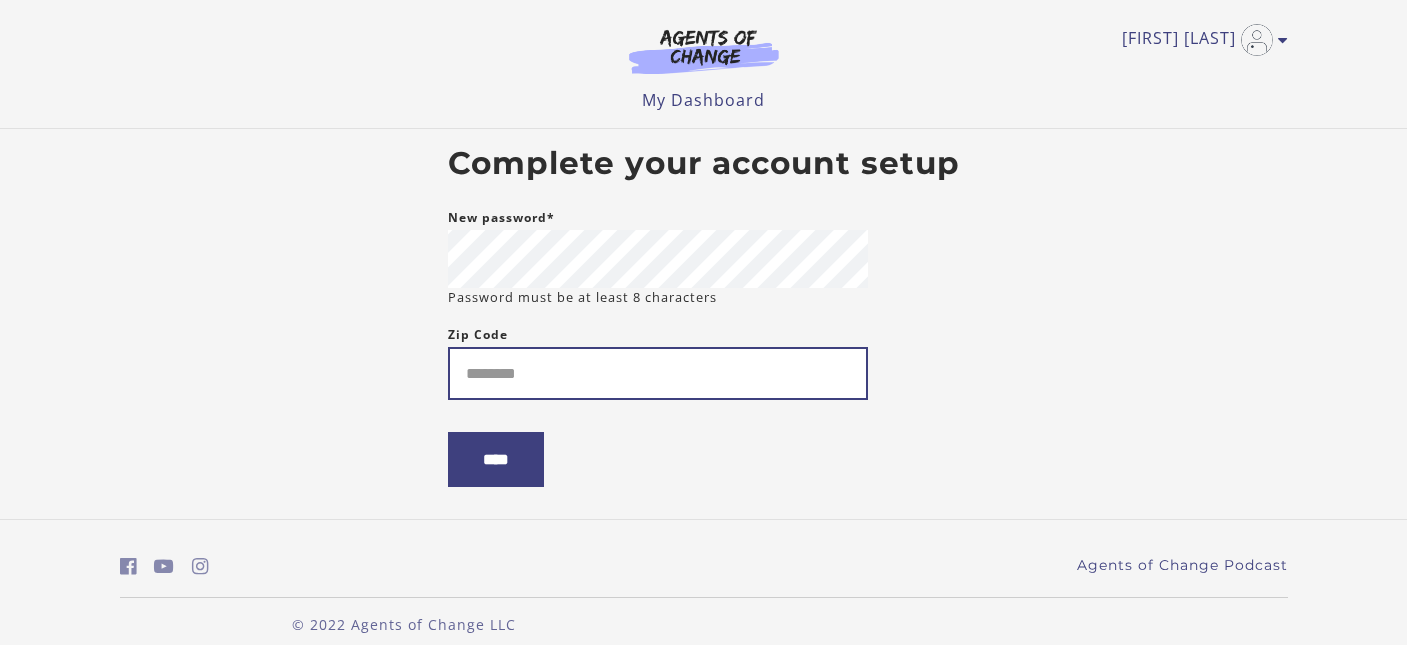 click on "Zip Code" at bounding box center (658, 373) 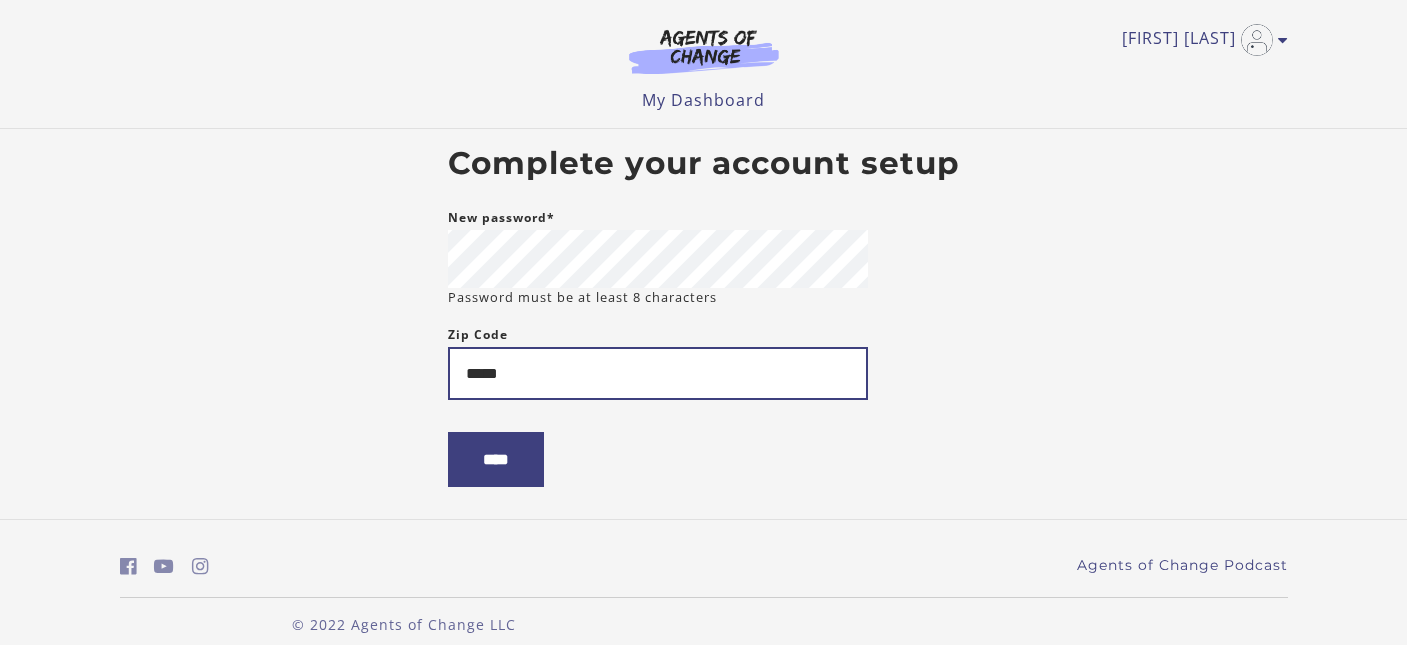 type on "*****" 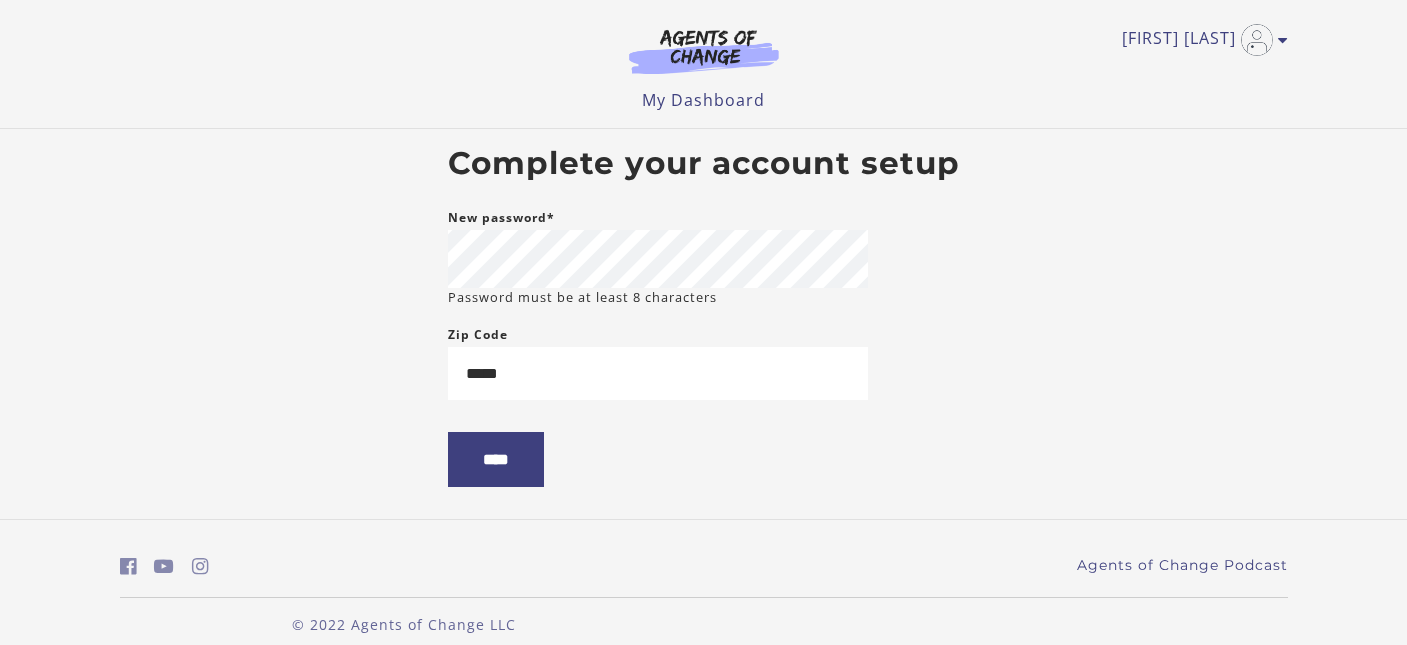 click on "Skip to main content
Elizabeth S
My Account
Support
Sign Out
Toggle menu
Menu
My Dashboard
My Account
Support
Sign Out
Complete your account setup
New password*
Password must be at least 8 characters
Zip Code
*****
****" at bounding box center (703, 322) 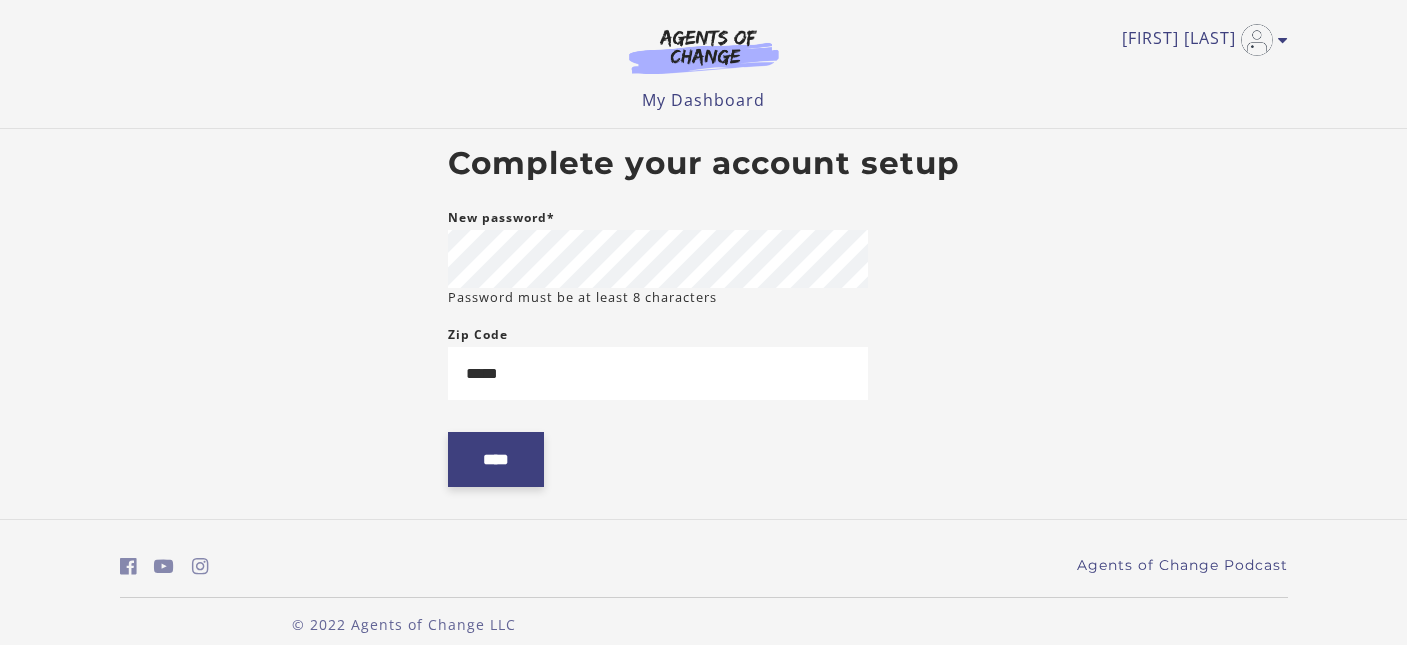click on "****" at bounding box center [496, 459] 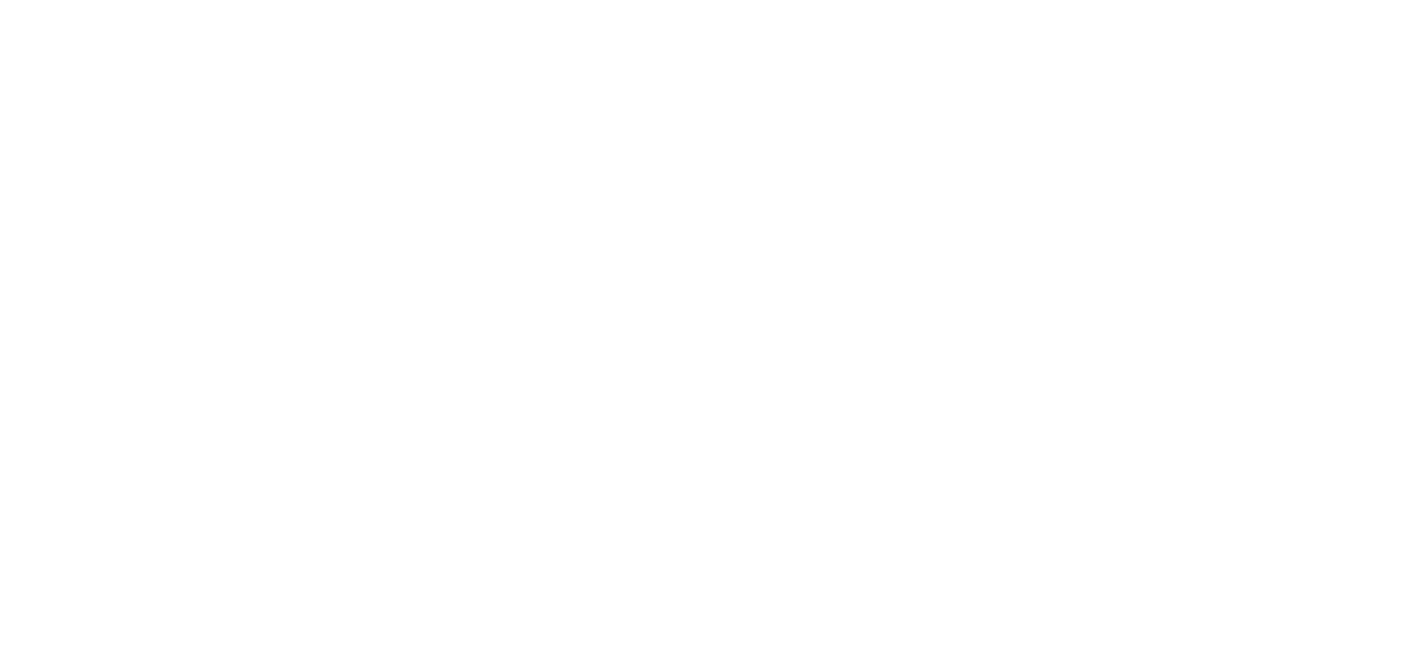 scroll, scrollTop: 0, scrollLeft: 0, axis: both 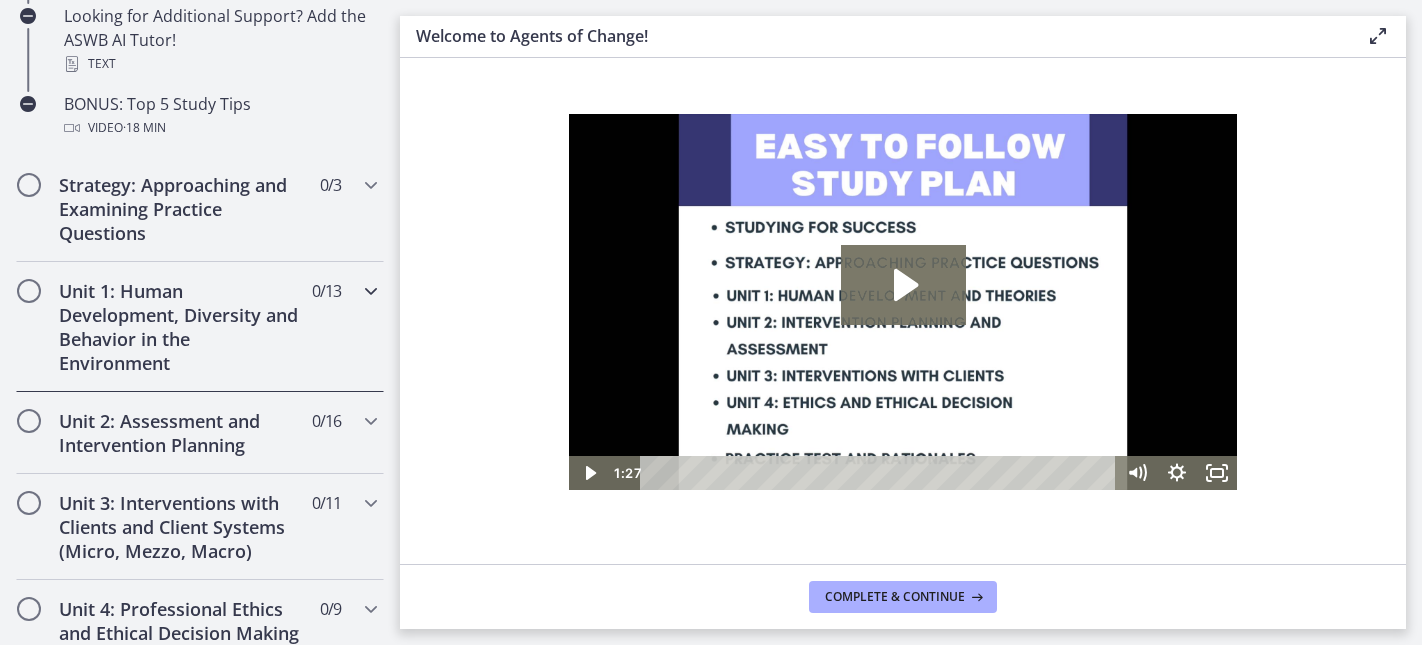 click at bounding box center [371, 291] 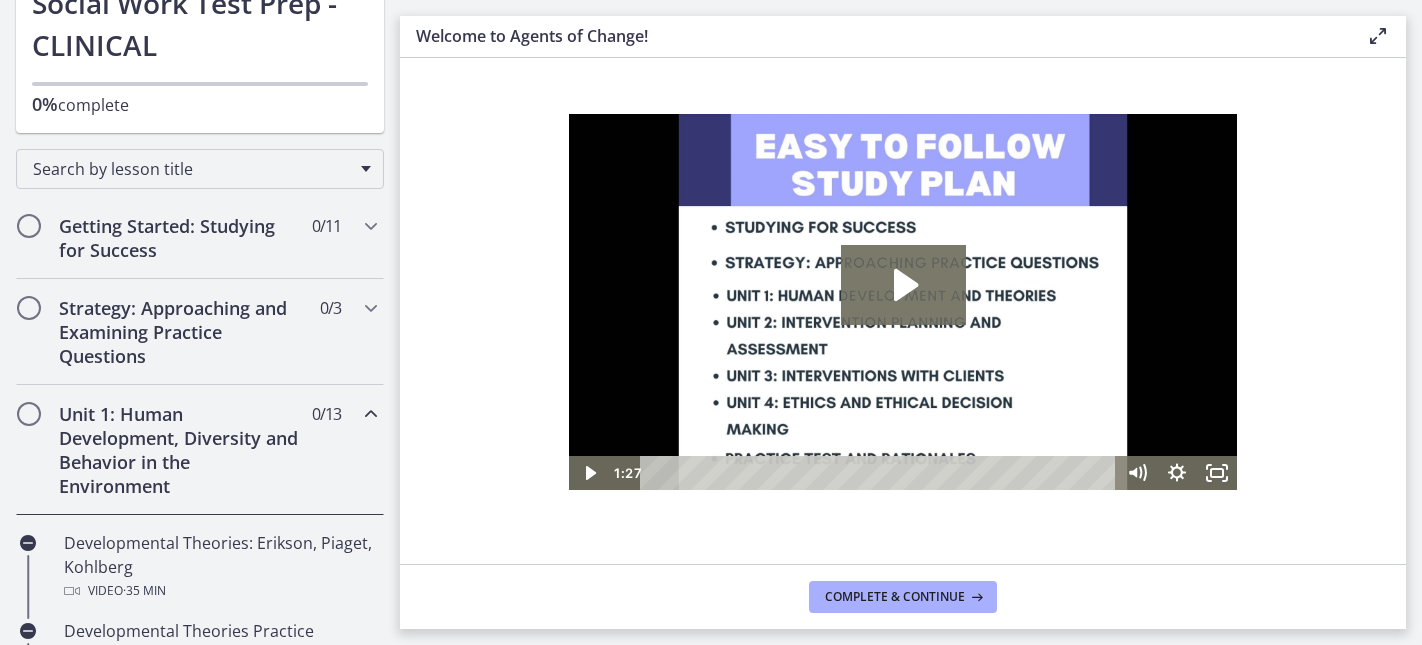 scroll, scrollTop: 0, scrollLeft: 0, axis: both 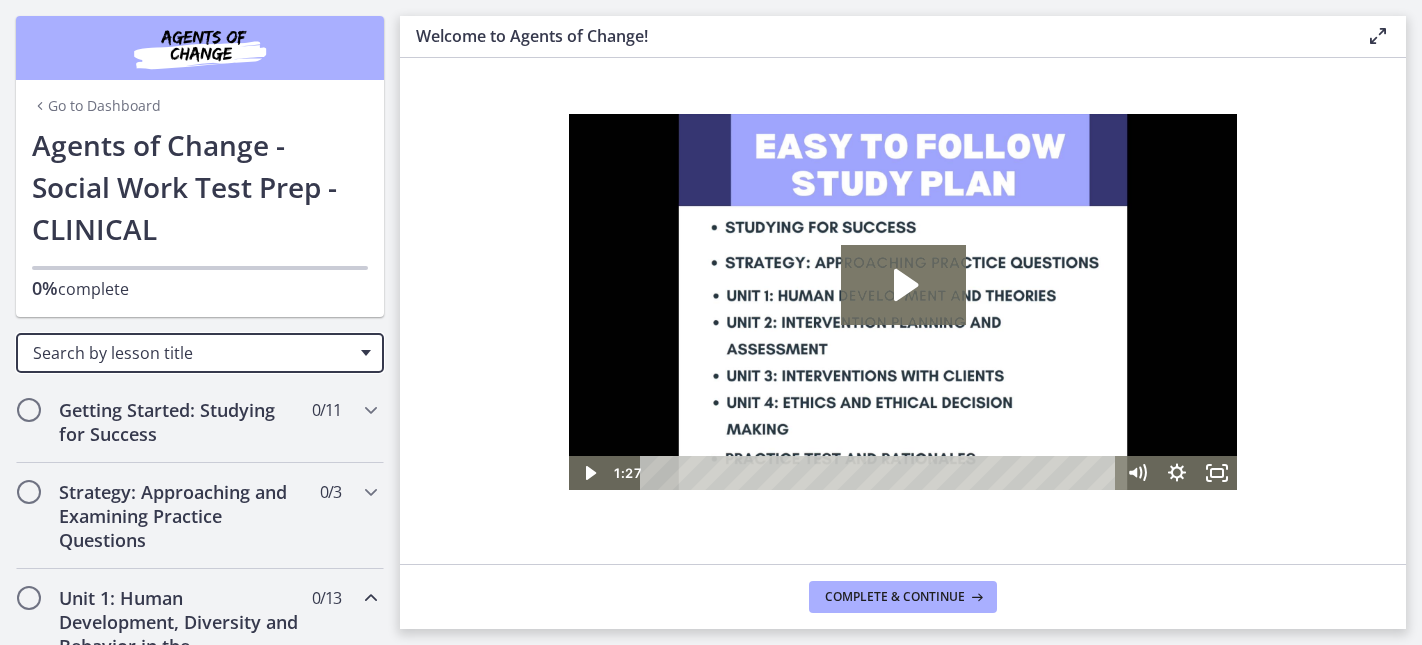 click on "Search by lesson title" at bounding box center [192, 353] 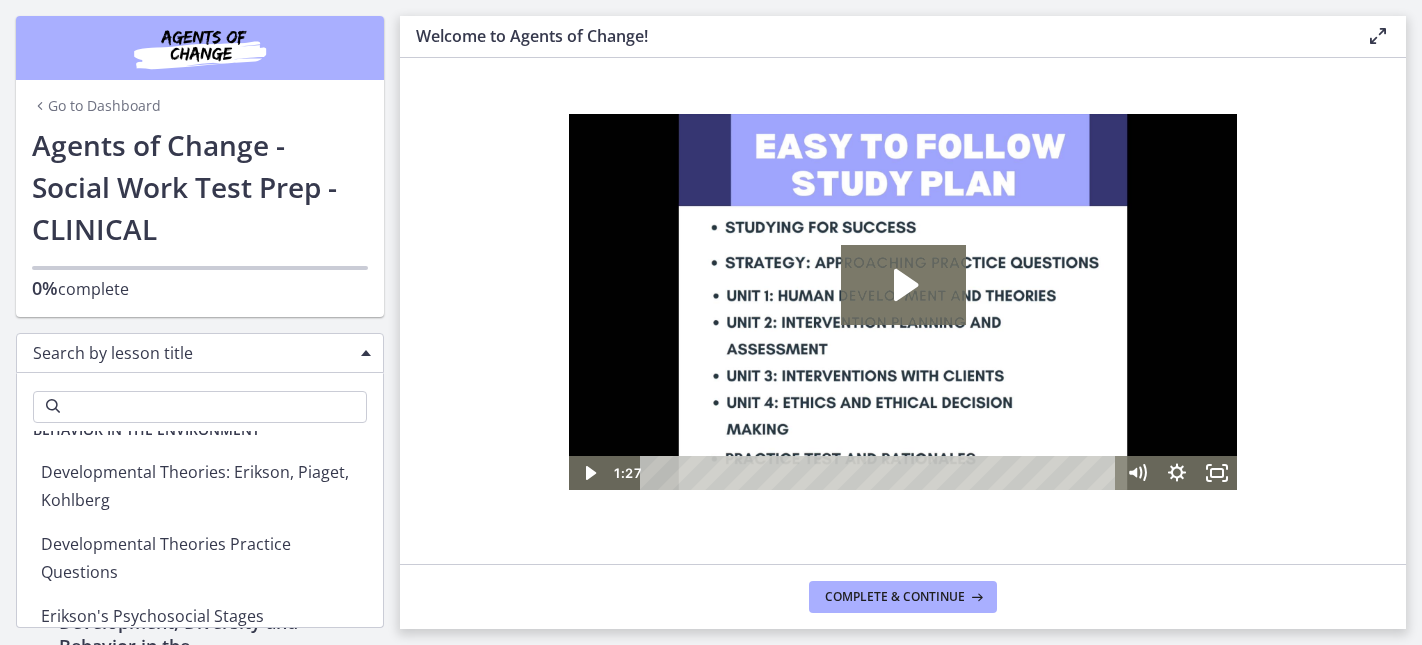 scroll, scrollTop: 886, scrollLeft: 0, axis: vertical 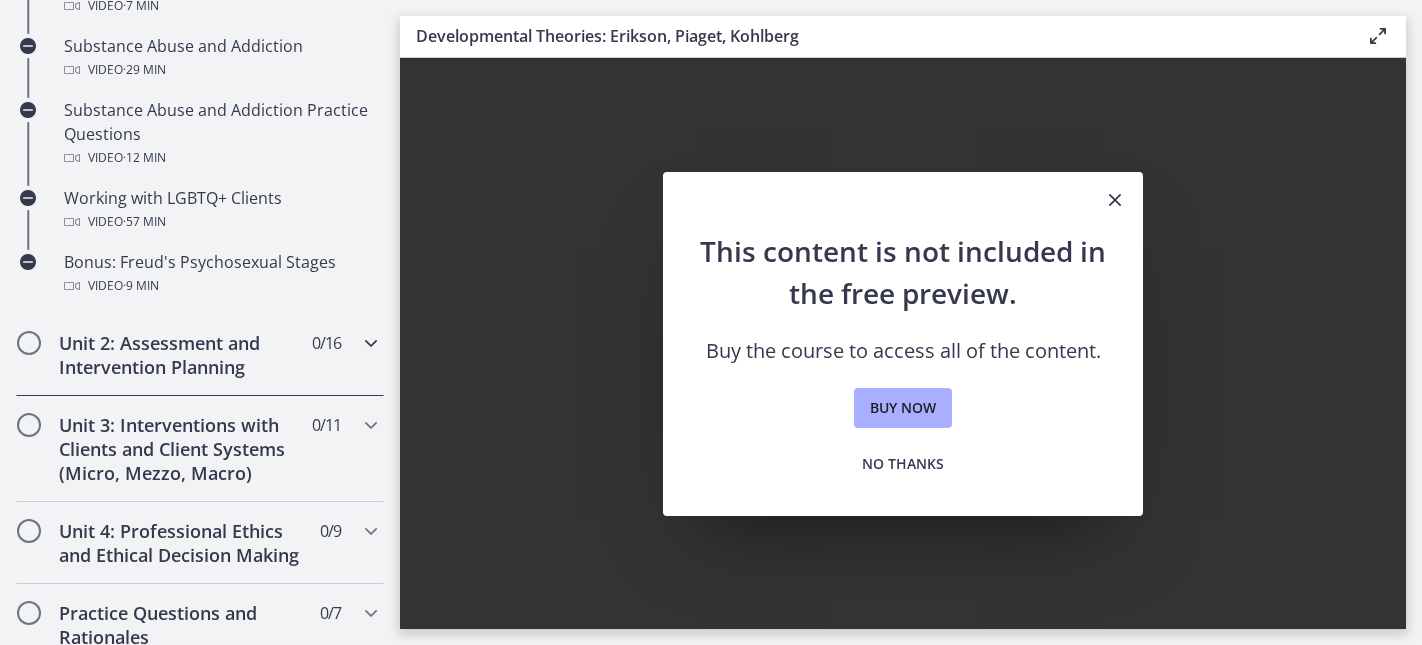 click at bounding box center (371, 343) 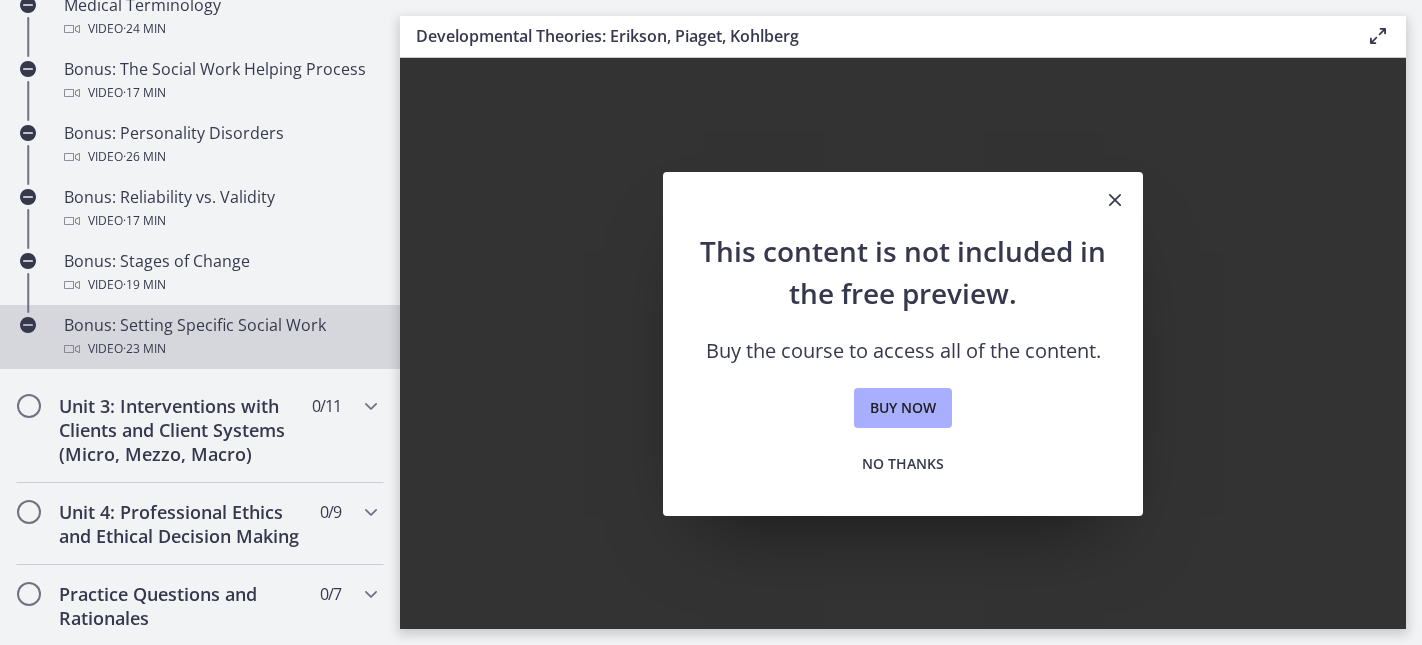 scroll, scrollTop: 1749, scrollLeft: 0, axis: vertical 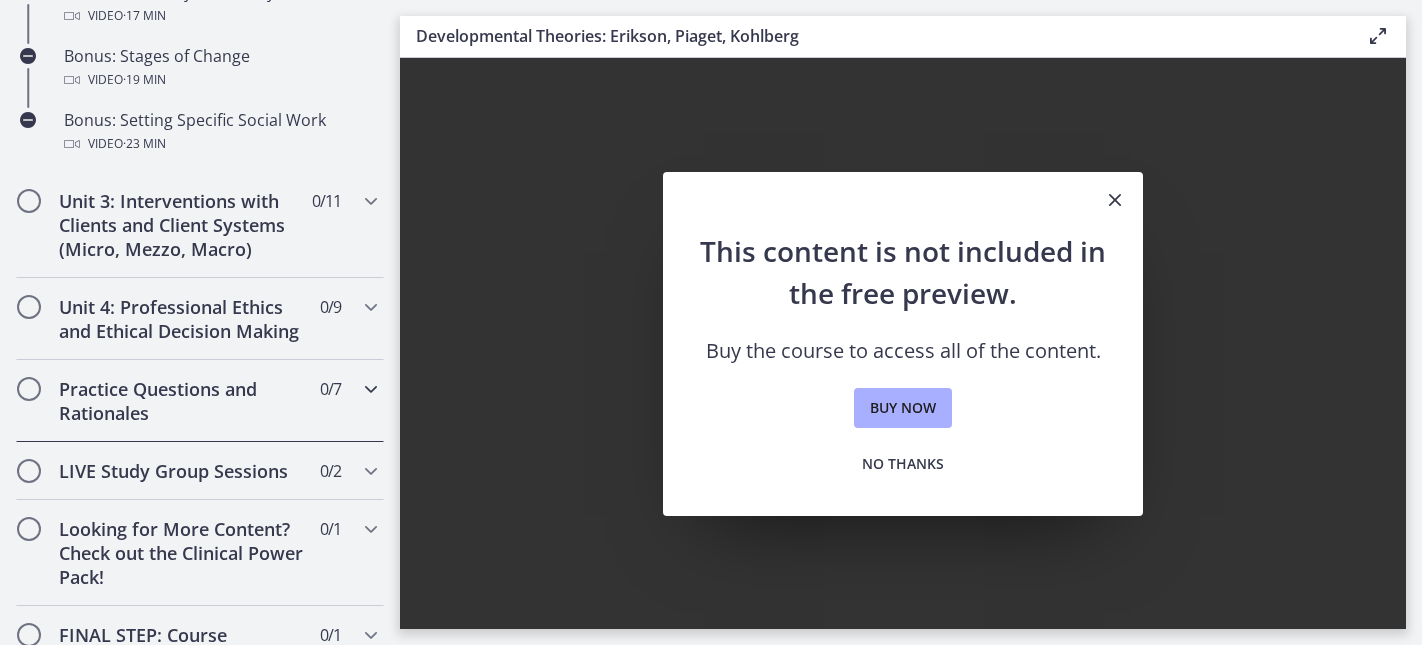 click at bounding box center [371, 389] 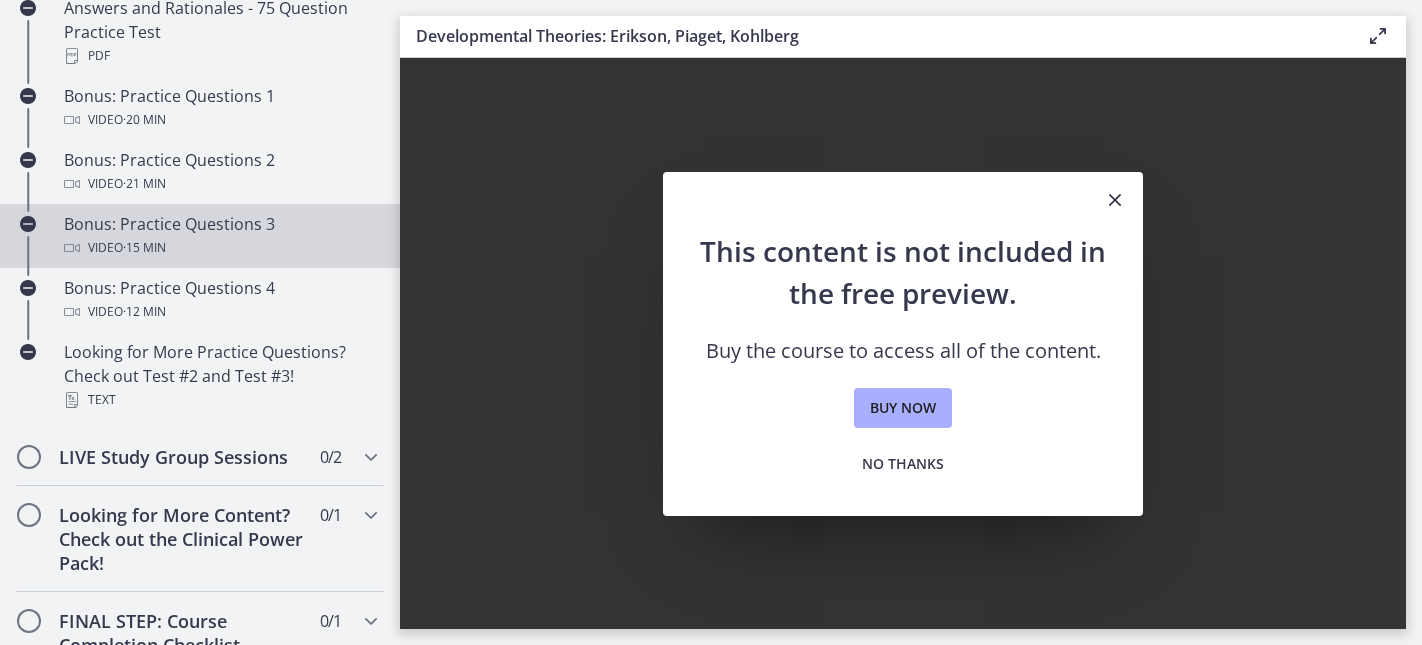 scroll, scrollTop: 1158, scrollLeft: 0, axis: vertical 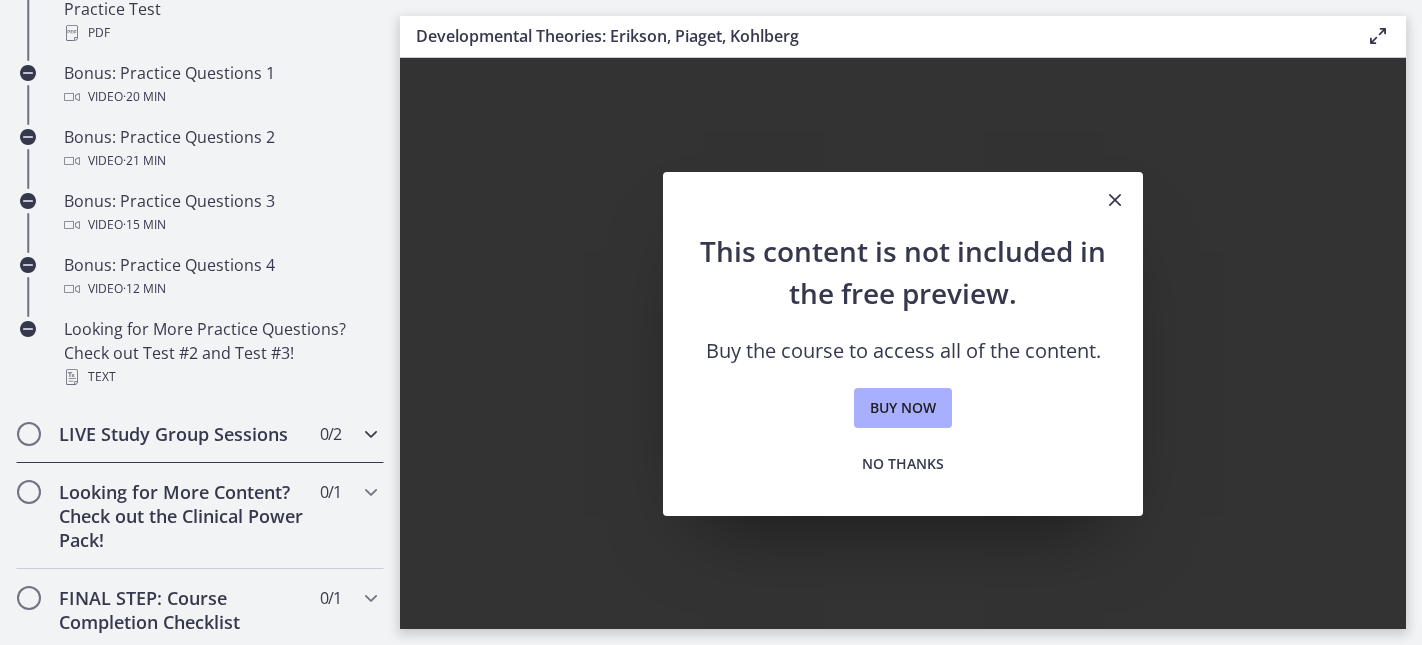 click at bounding box center (371, 434) 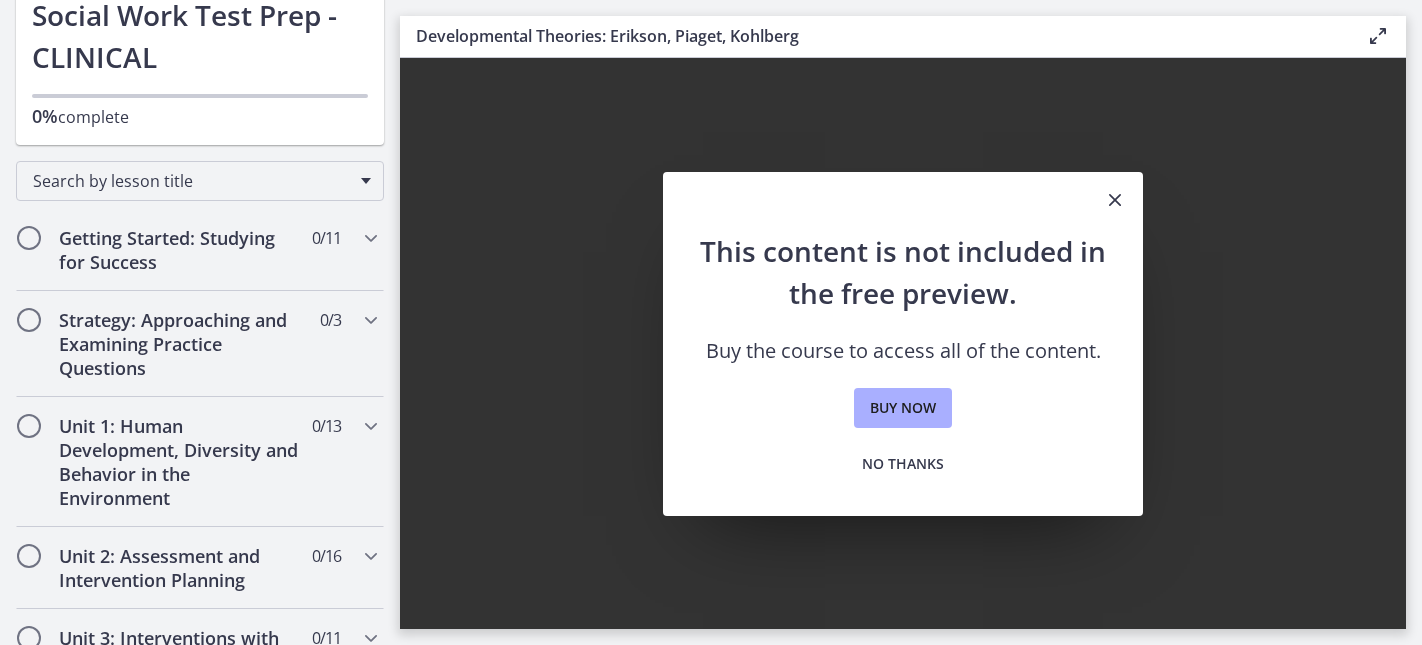 scroll, scrollTop: 24, scrollLeft: 0, axis: vertical 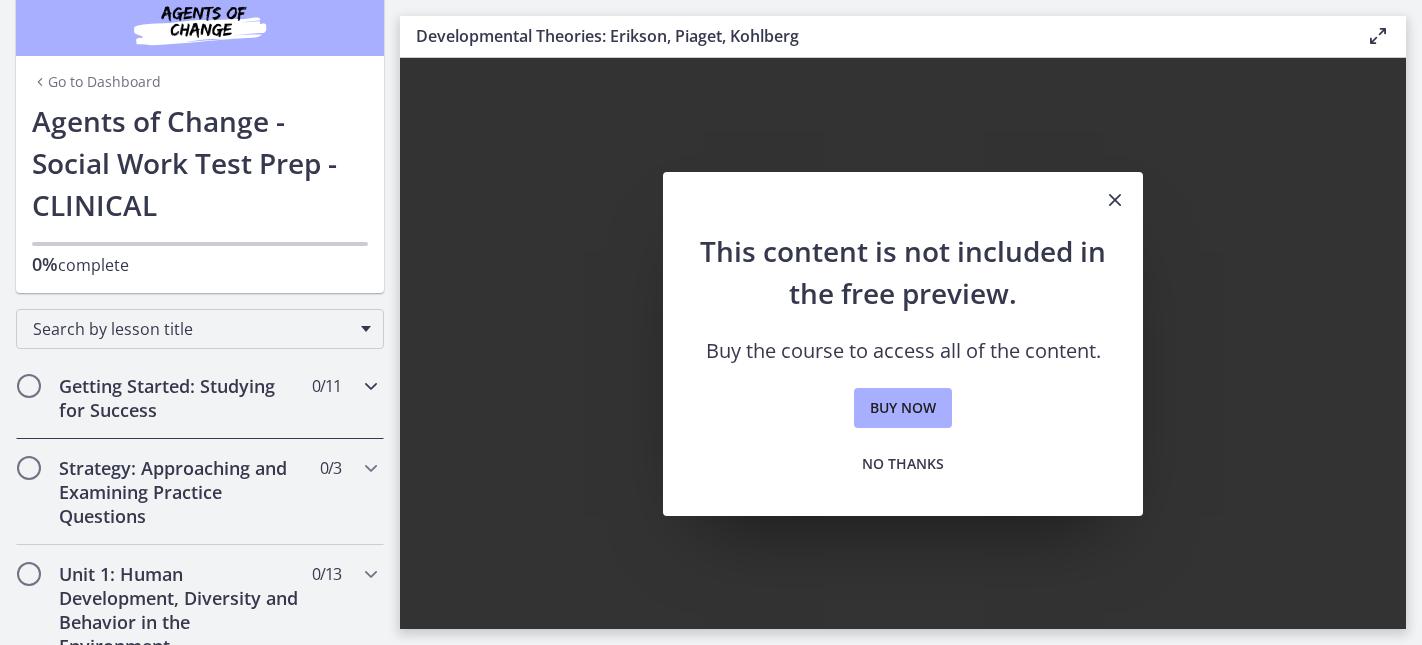 click at bounding box center (371, 386) 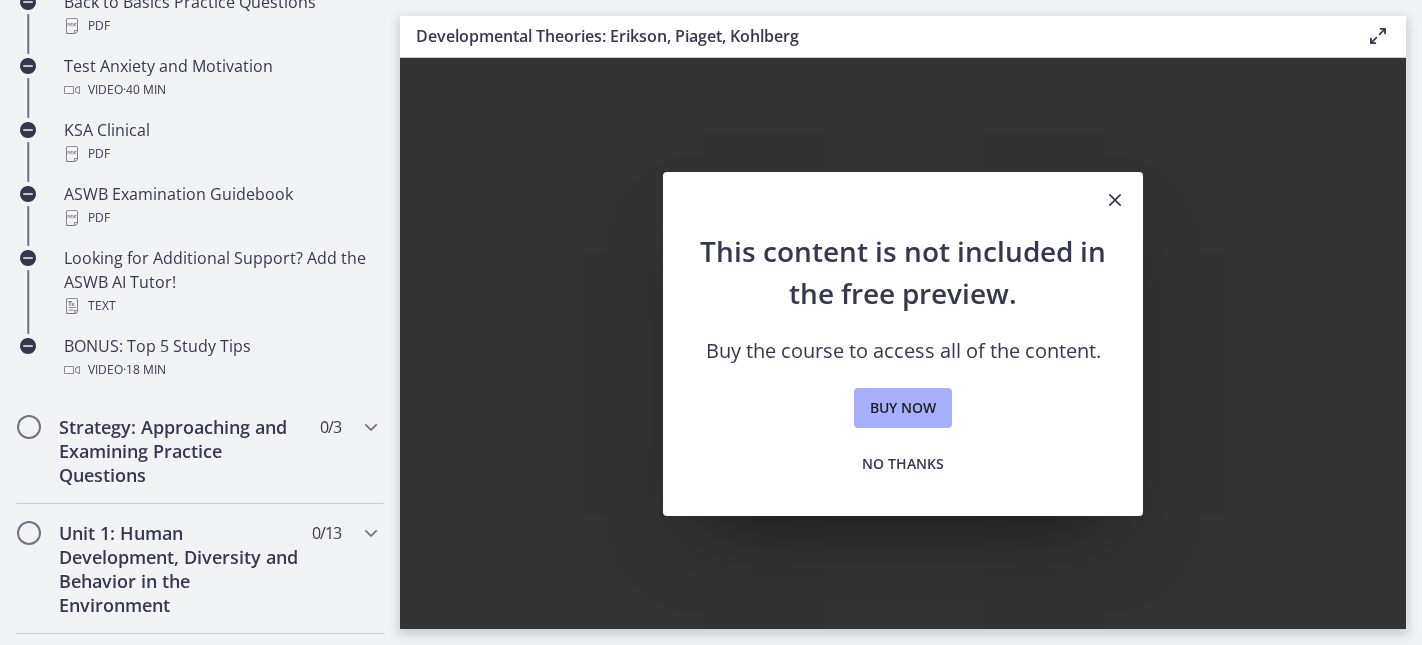 scroll, scrollTop: 872, scrollLeft: 0, axis: vertical 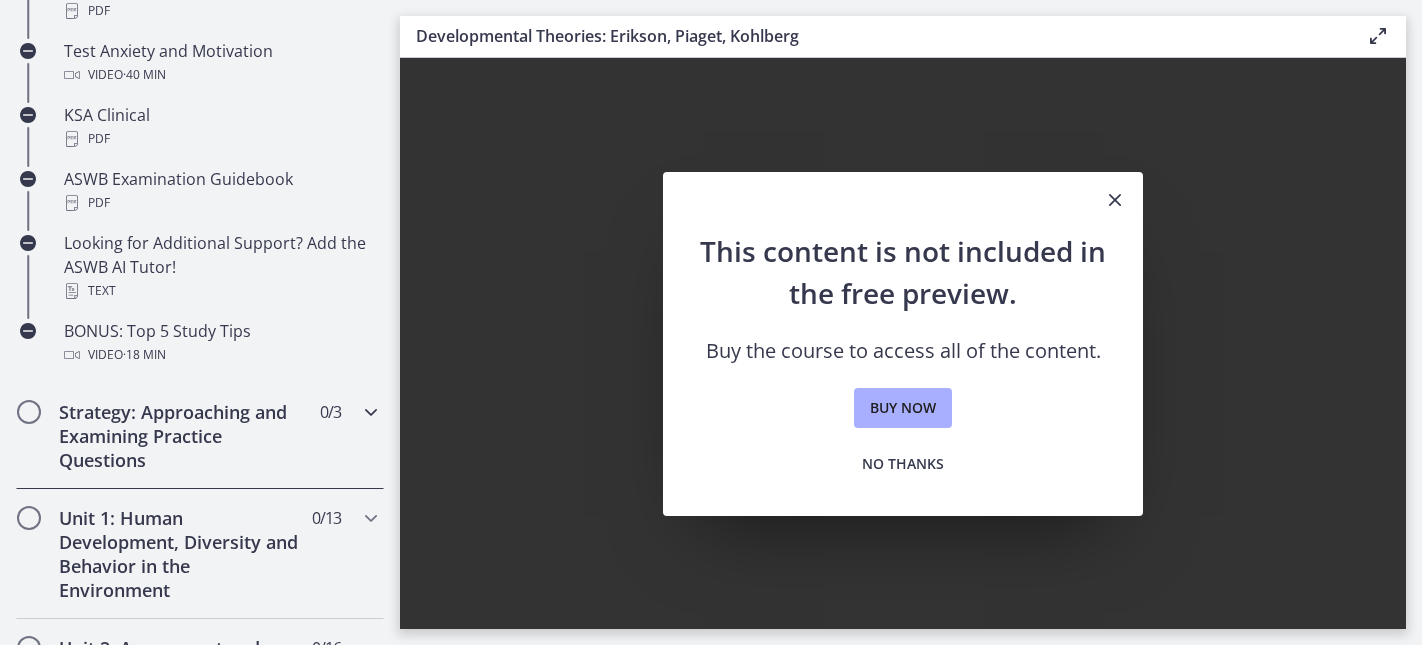 click at bounding box center [371, 412] 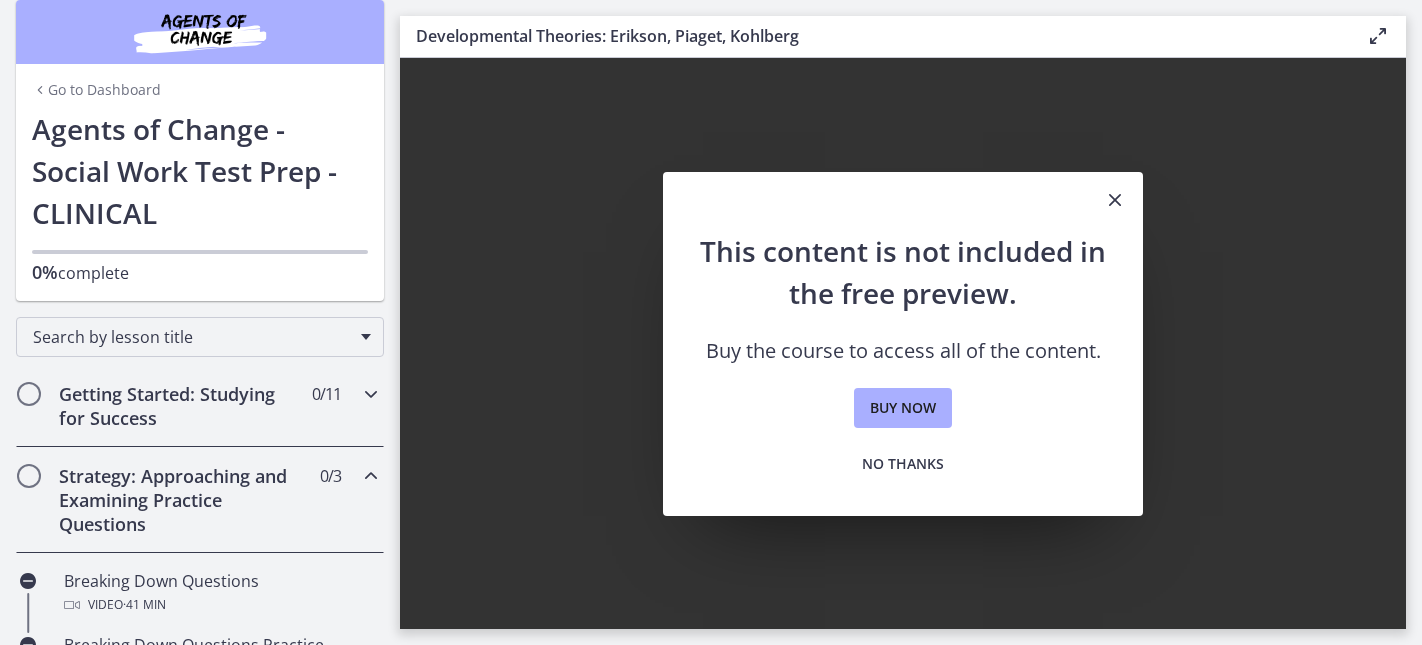 scroll, scrollTop: 33, scrollLeft: 0, axis: vertical 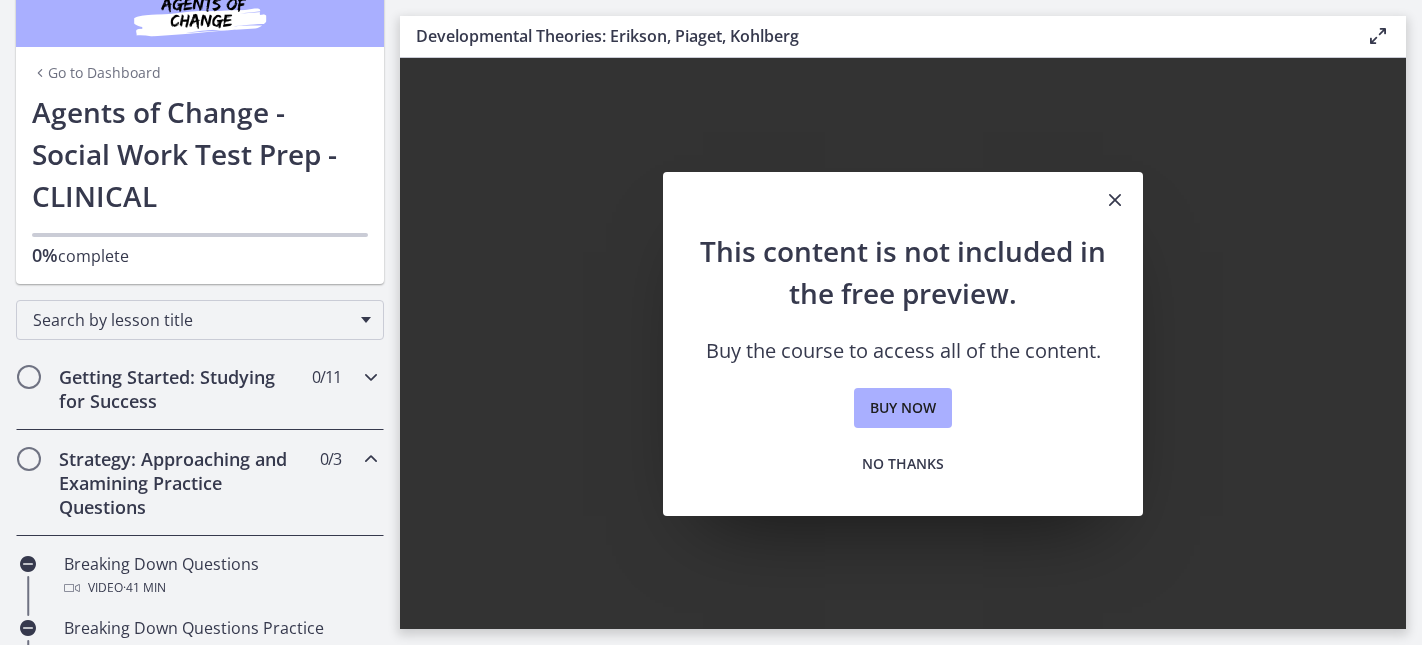 click on "Getting Started: Studying for Success" at bounding box center (181, 389) 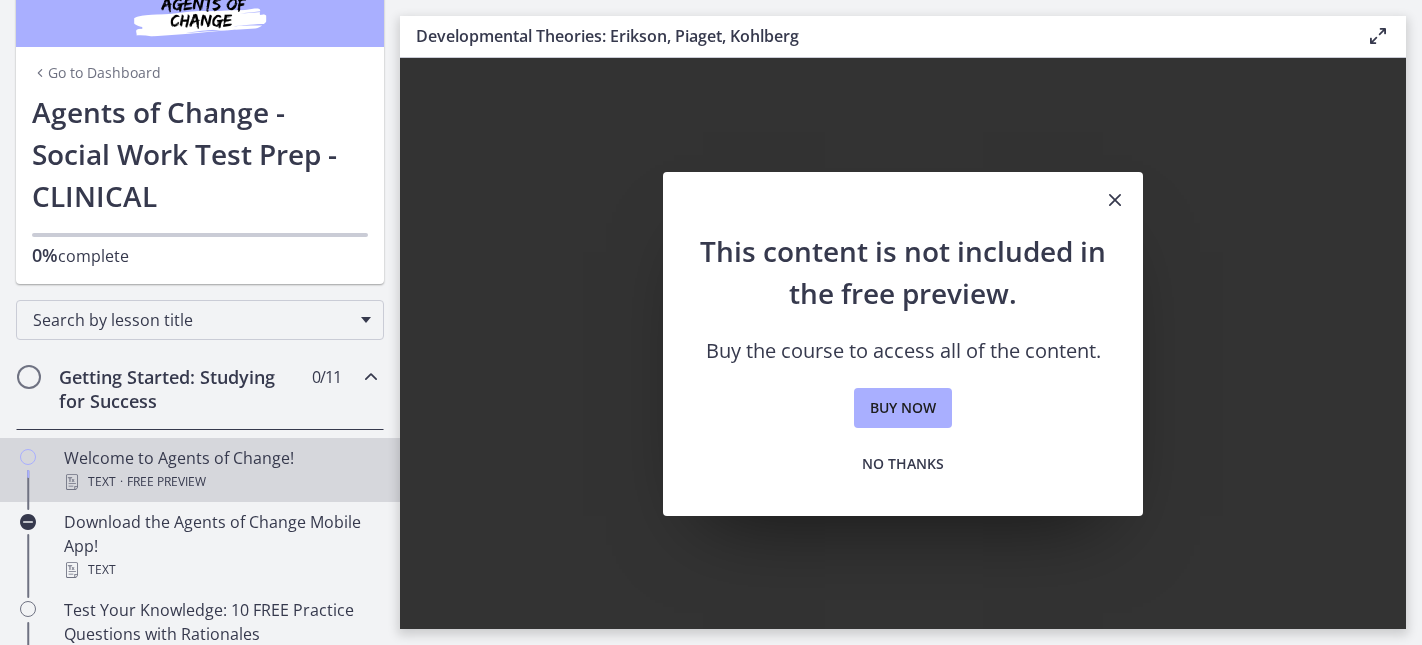 click on "Welcome to Agents of Change!
Text
·
Free preview" at bounding box center [220, 470] 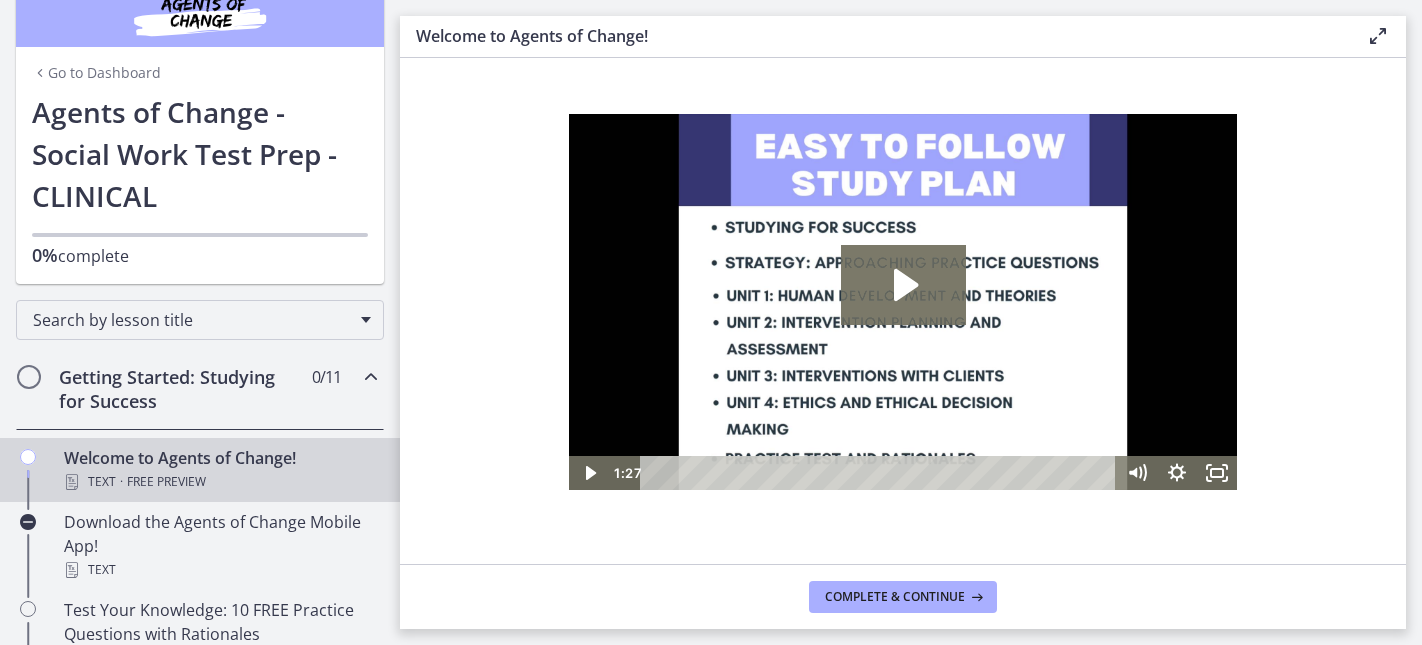 scroll, scrollTop: 0, scrollLeft: 0, axis: both 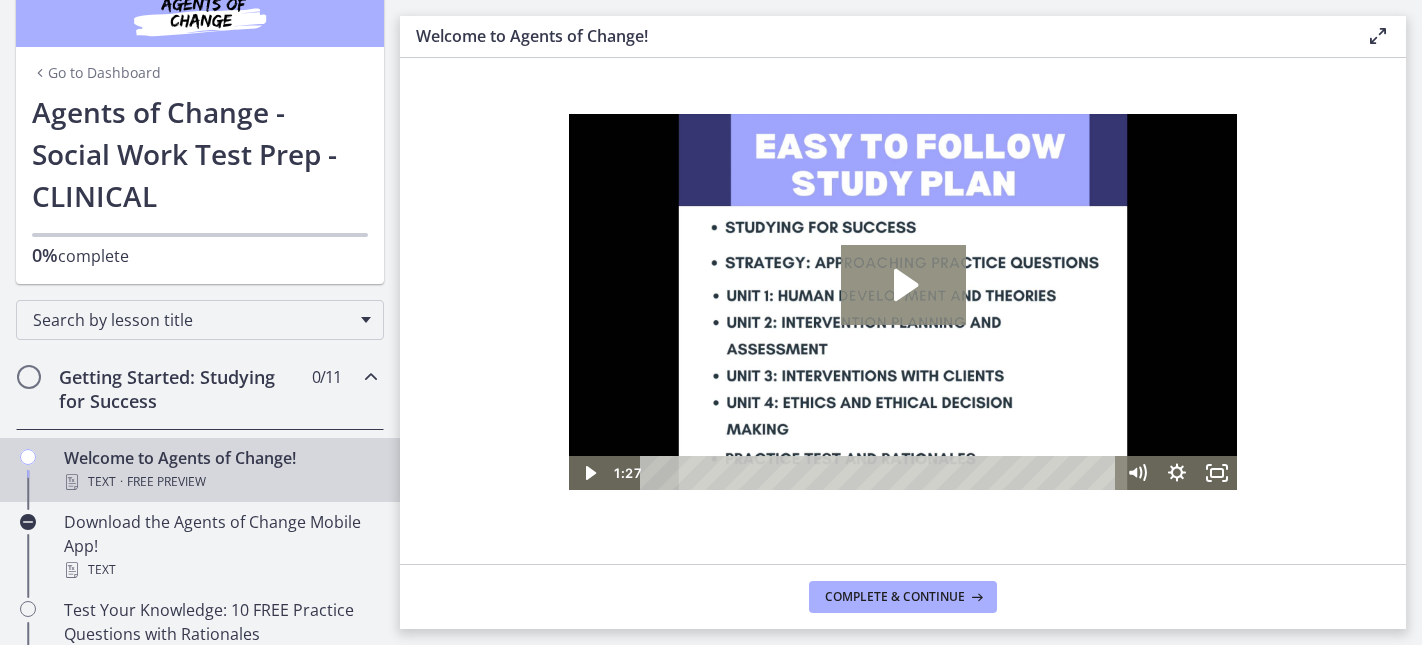 click 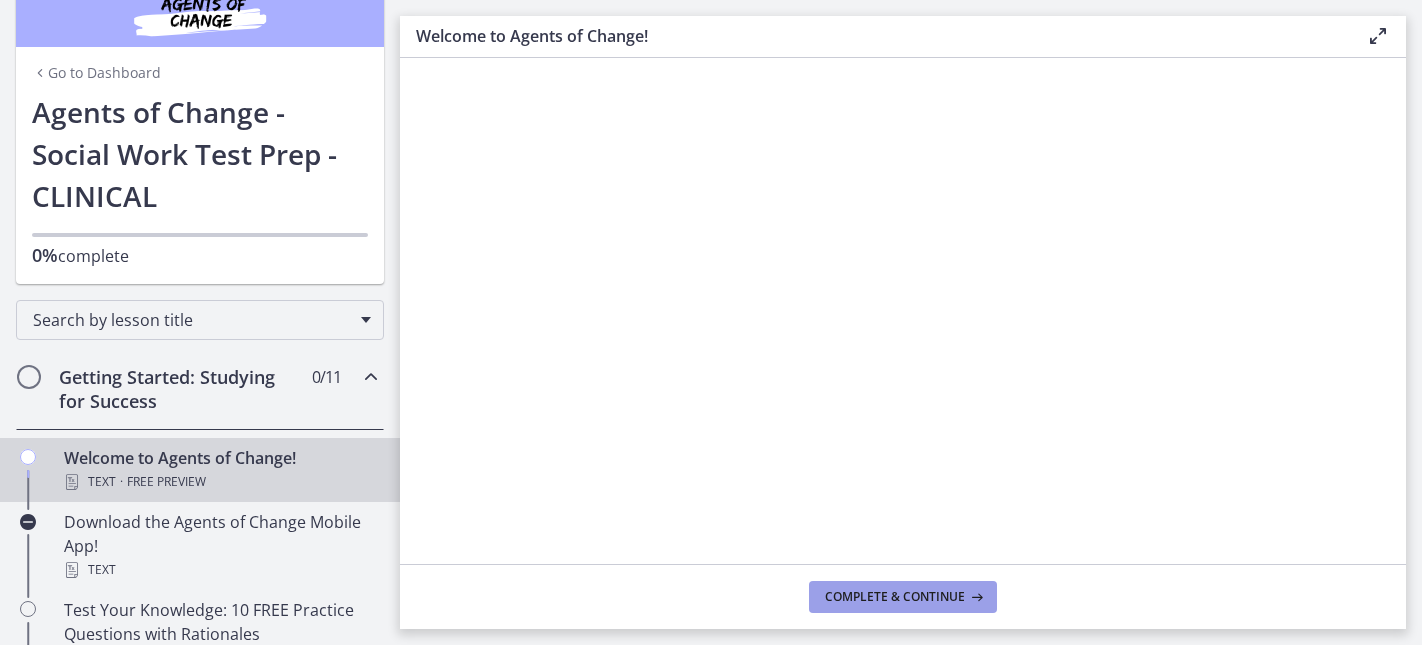 click on "Complete & continue" at bounding box center (895, 597) 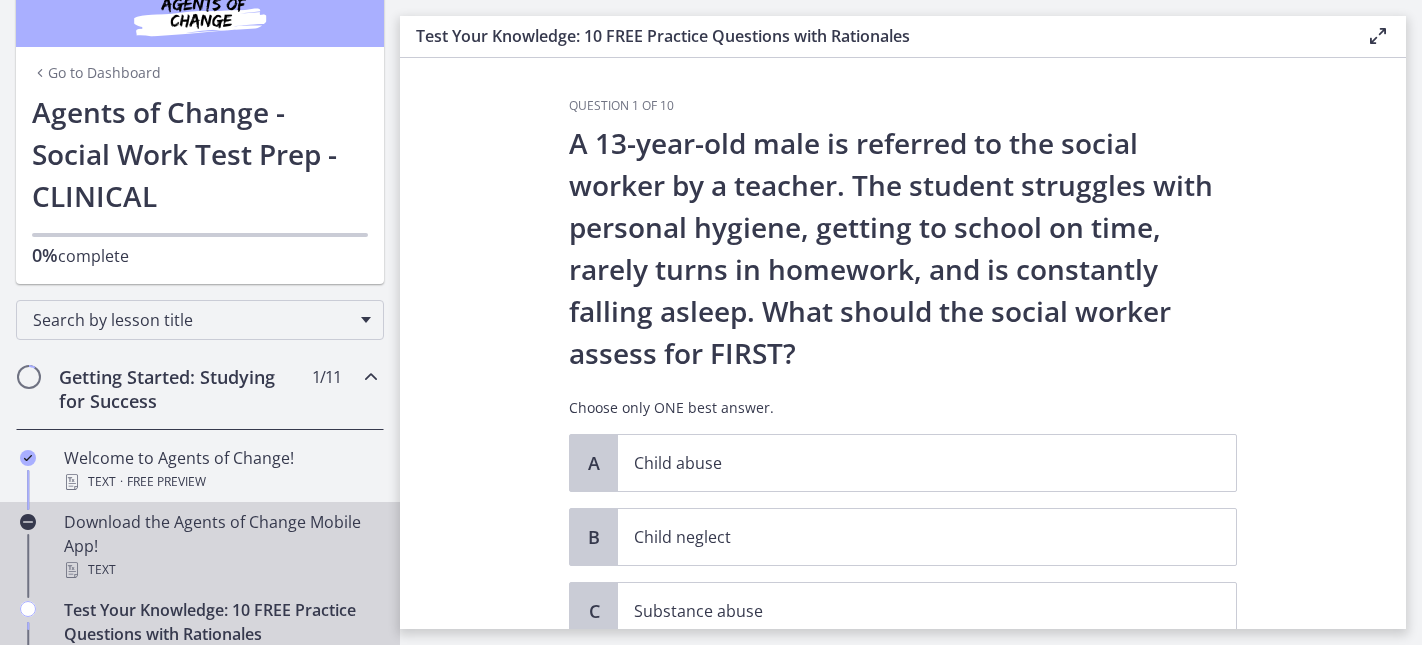 click on "Download the Agents of Change Mobile App!
Text" at bounding box center (220, 546) 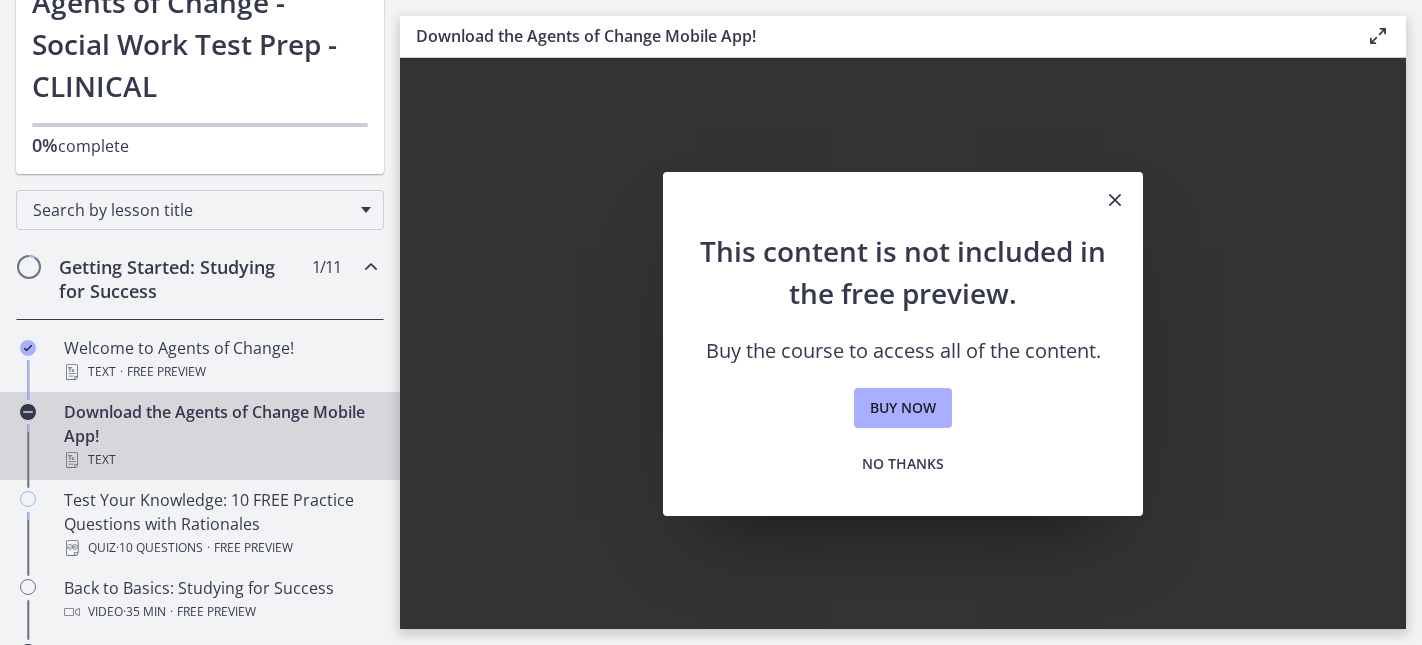 scroll, scrollTop: 146, scrollLeft: 0, axis: vertical 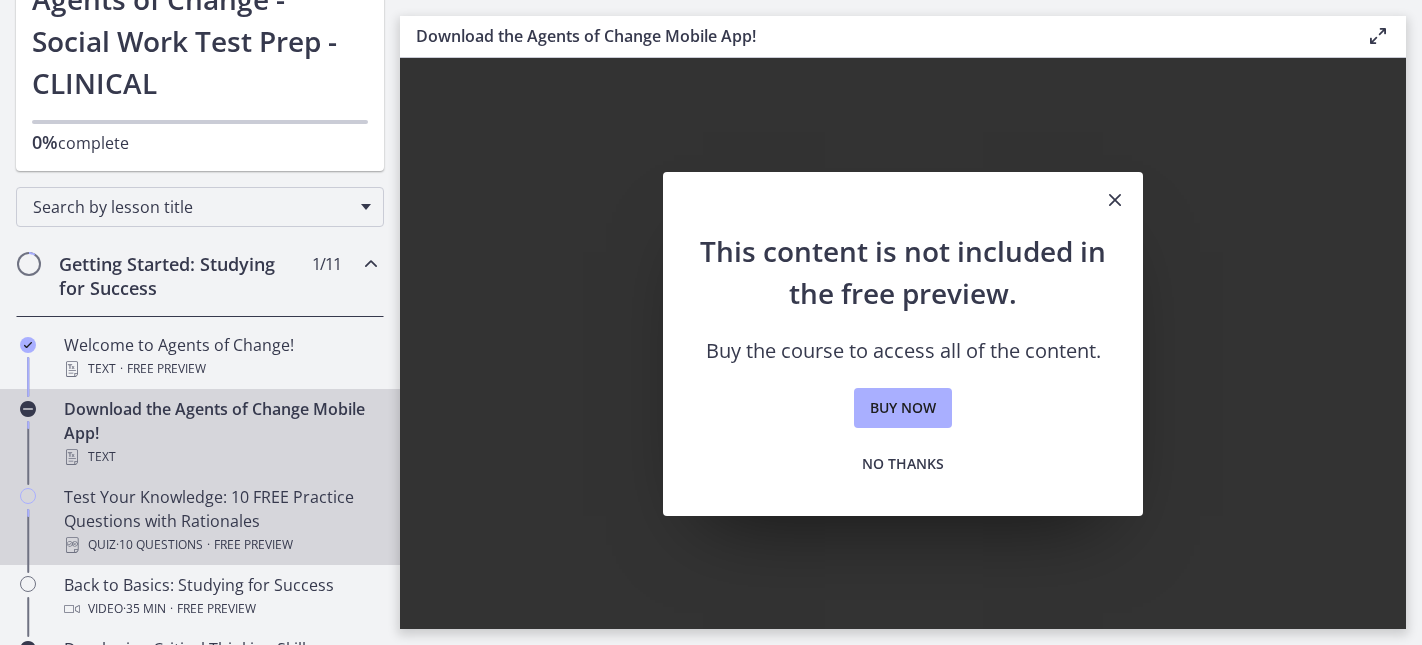 click on "Test Your Knowledge: 10 FREE Practice Questions with Rationales
Quiz
·  10 Questions
·
Free preview" at bounding box center (220, 521) 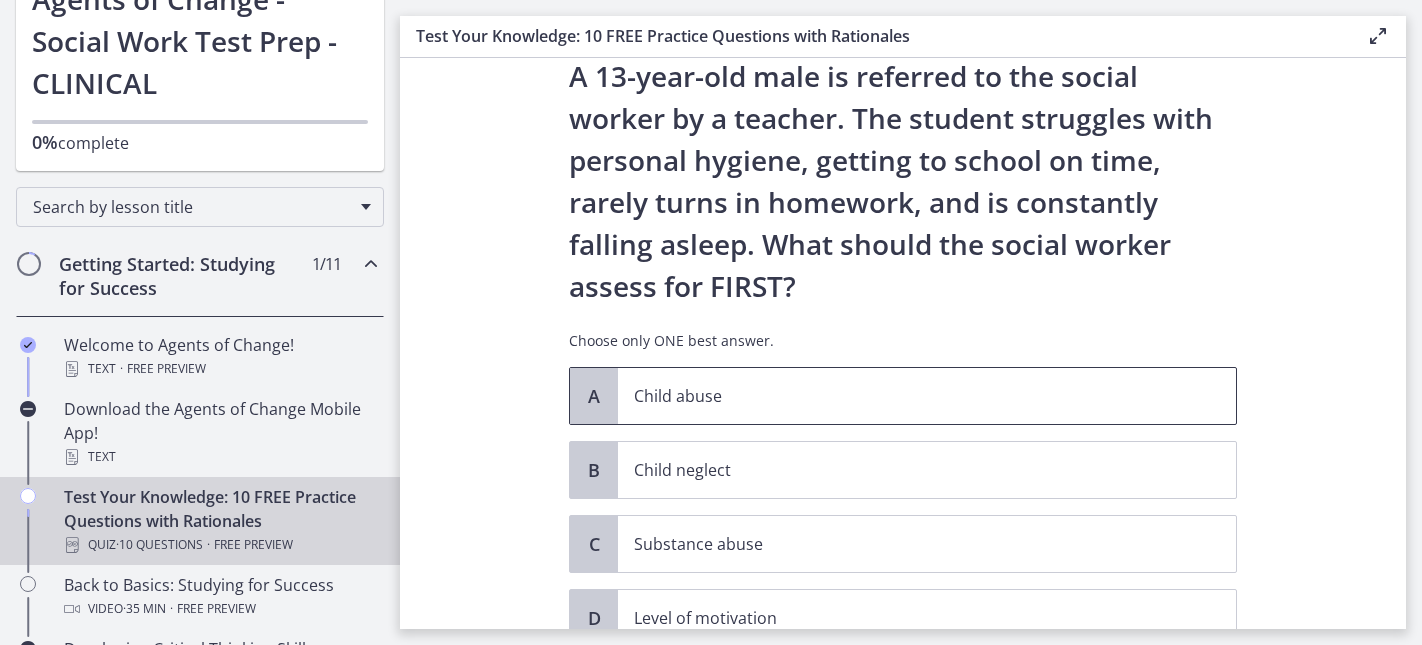 scroll, scrollTop: 56, scrollLeft: 0, axis: vertical 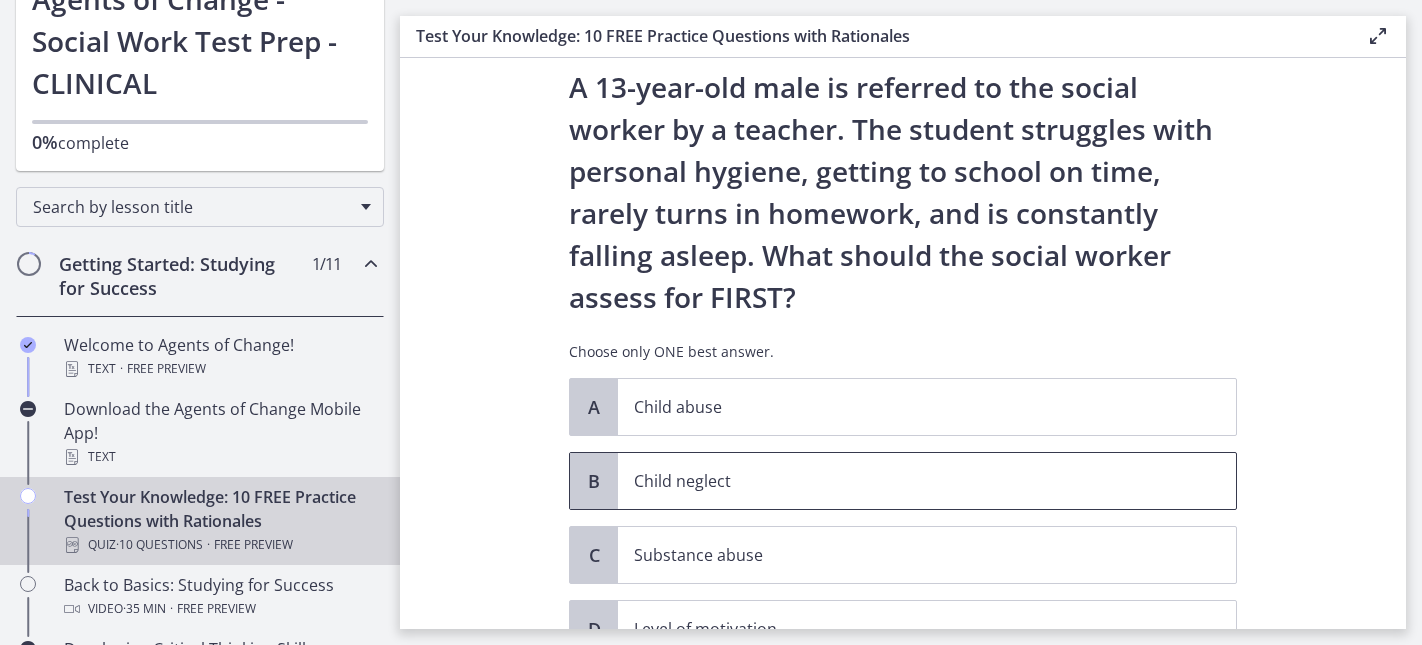 click on "Child neglect" at bounding box center [907, 481] 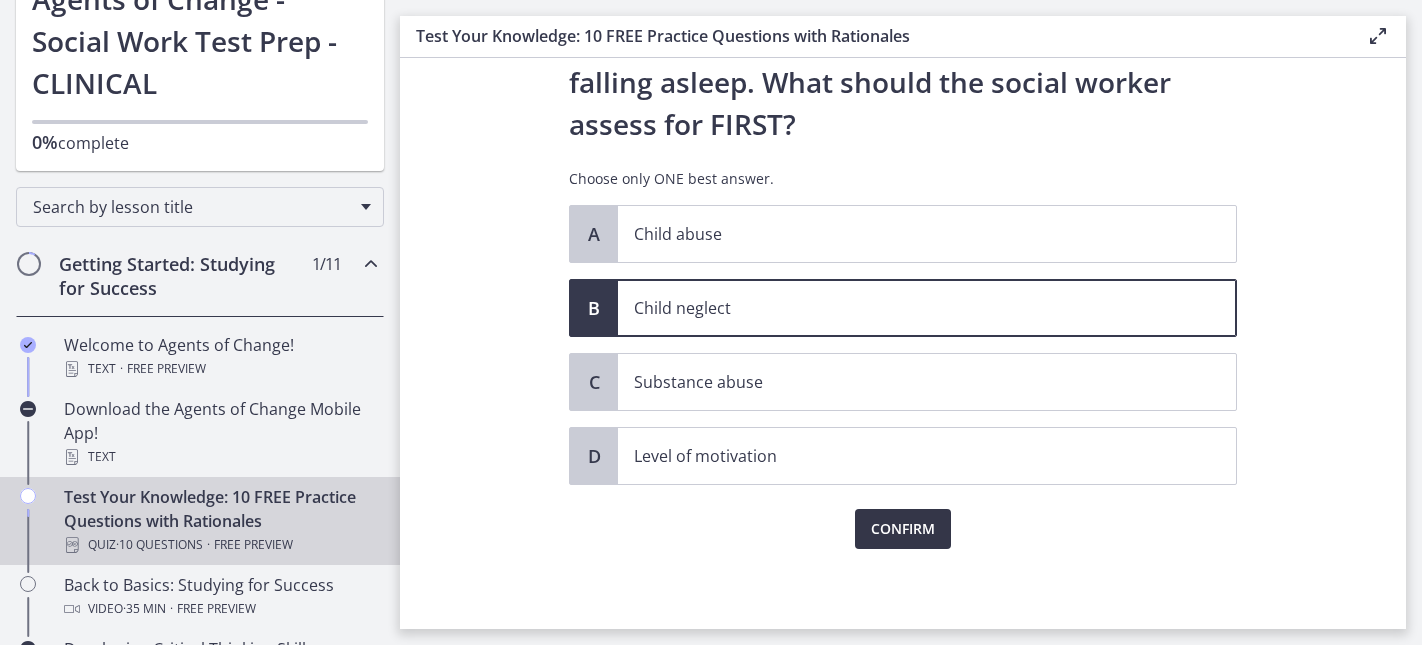 click on "Confirm" at bounding box center [903, 529] 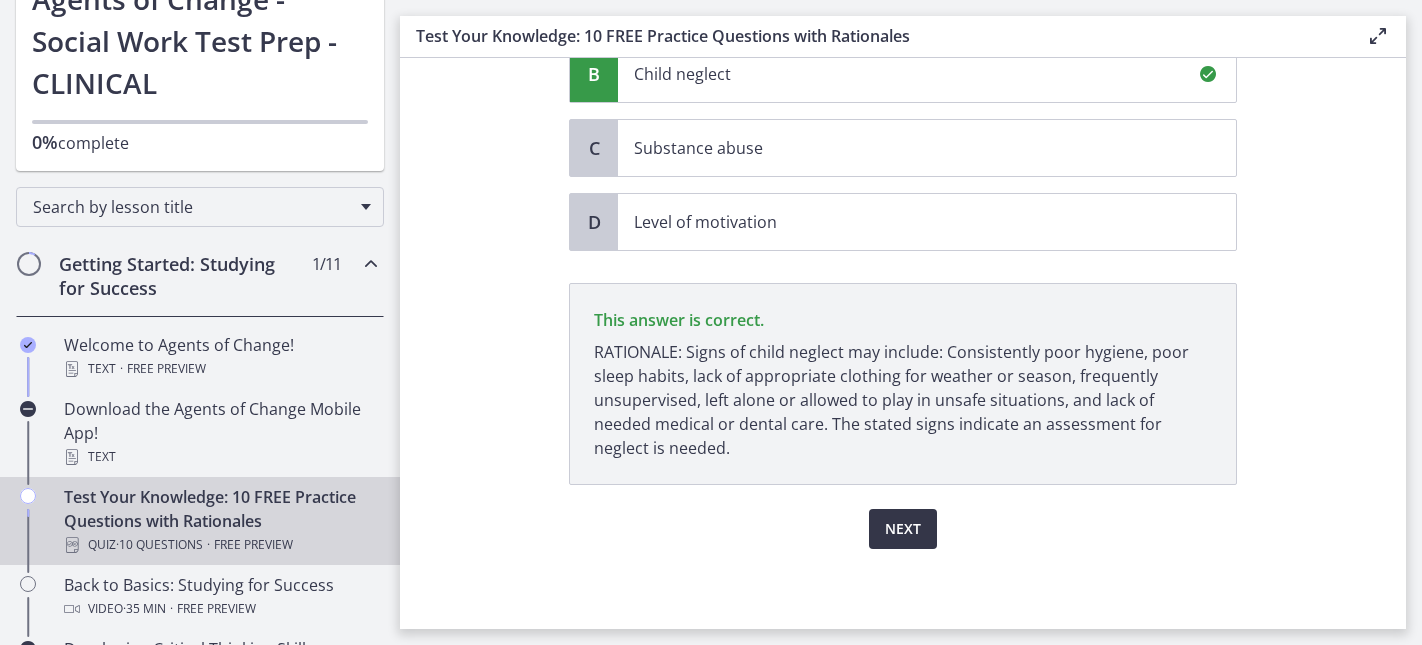 scroll, scrollTop: 463, scrollLeft: 0, axis: vertical 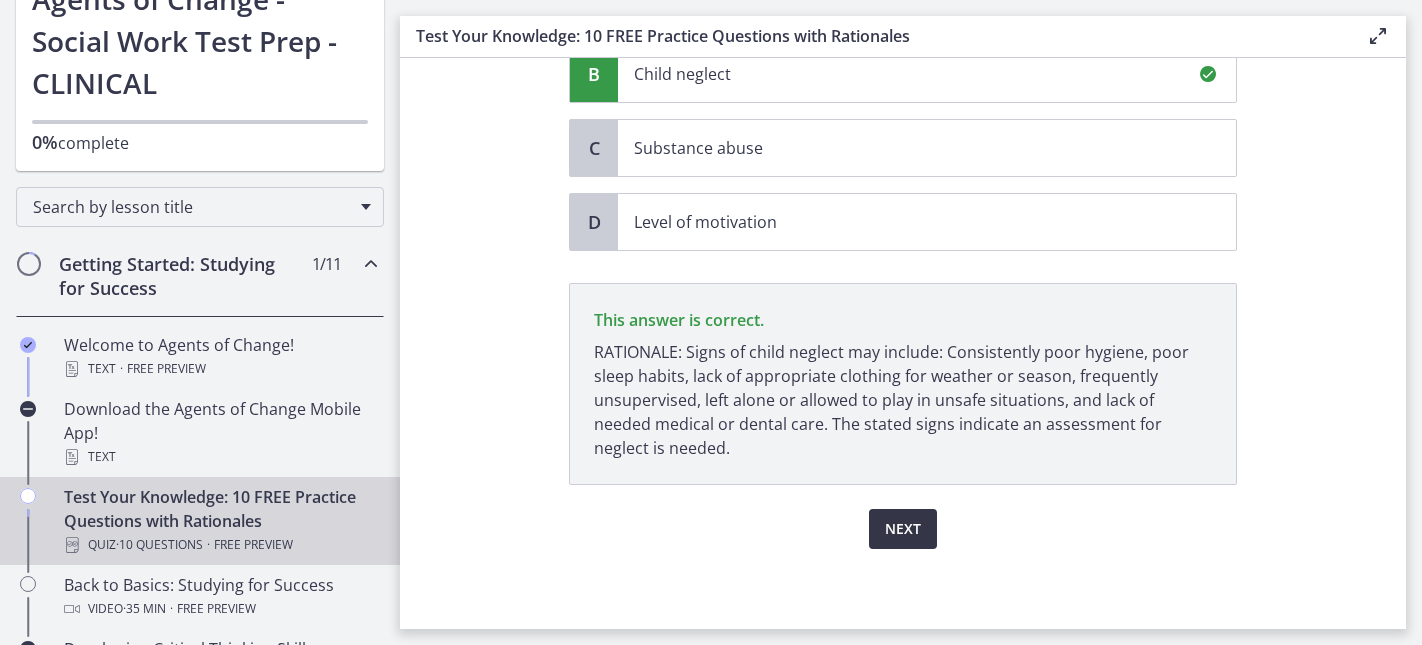 click on "Next" at bounding box center [903, 529] 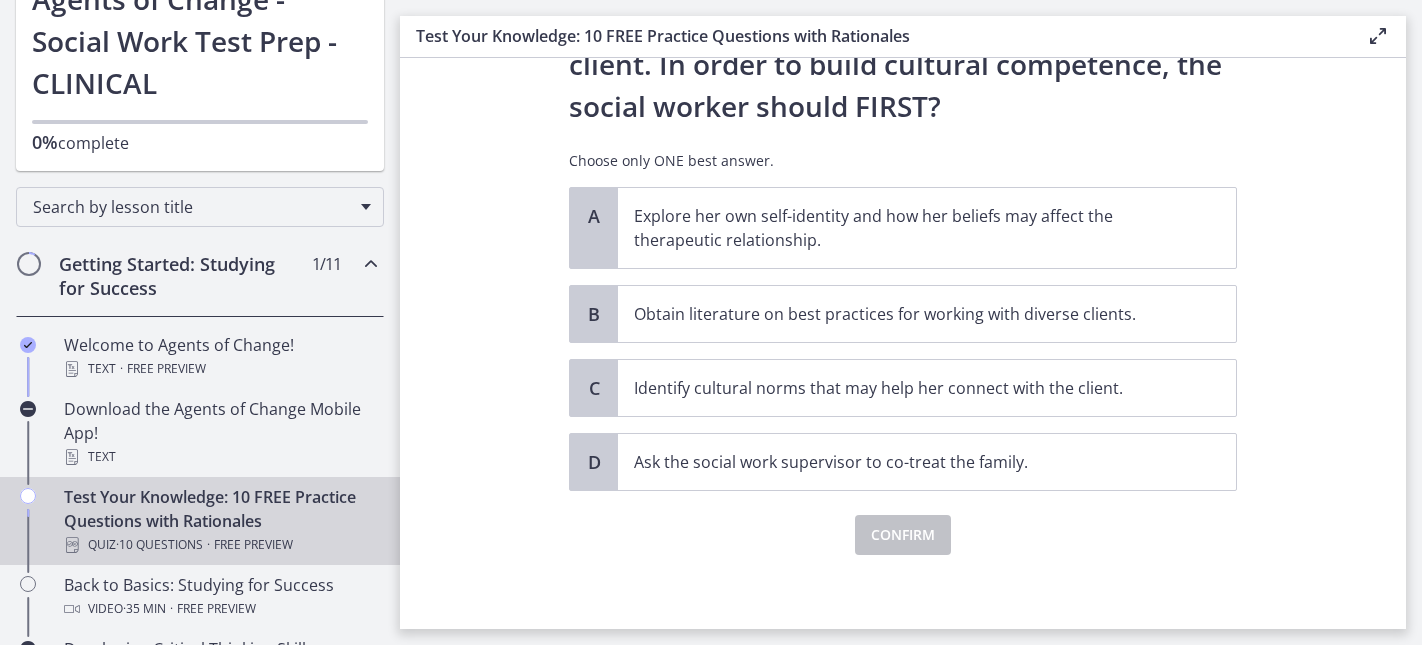 scroll, scrollTop: 371, scrollLeft: 0, axis: vertical 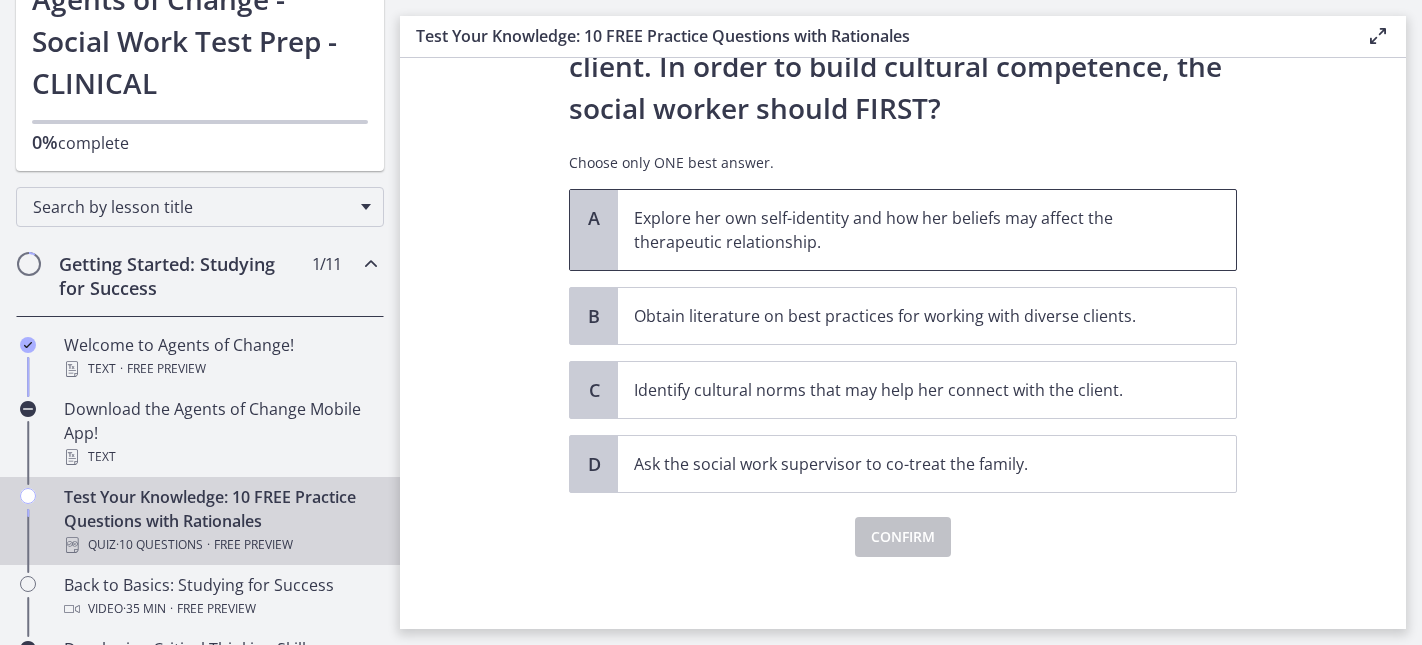 click on "Explore her own self-identity and how her beliefs may affect the therapeutic relationship." at bounding box center [907, 230] 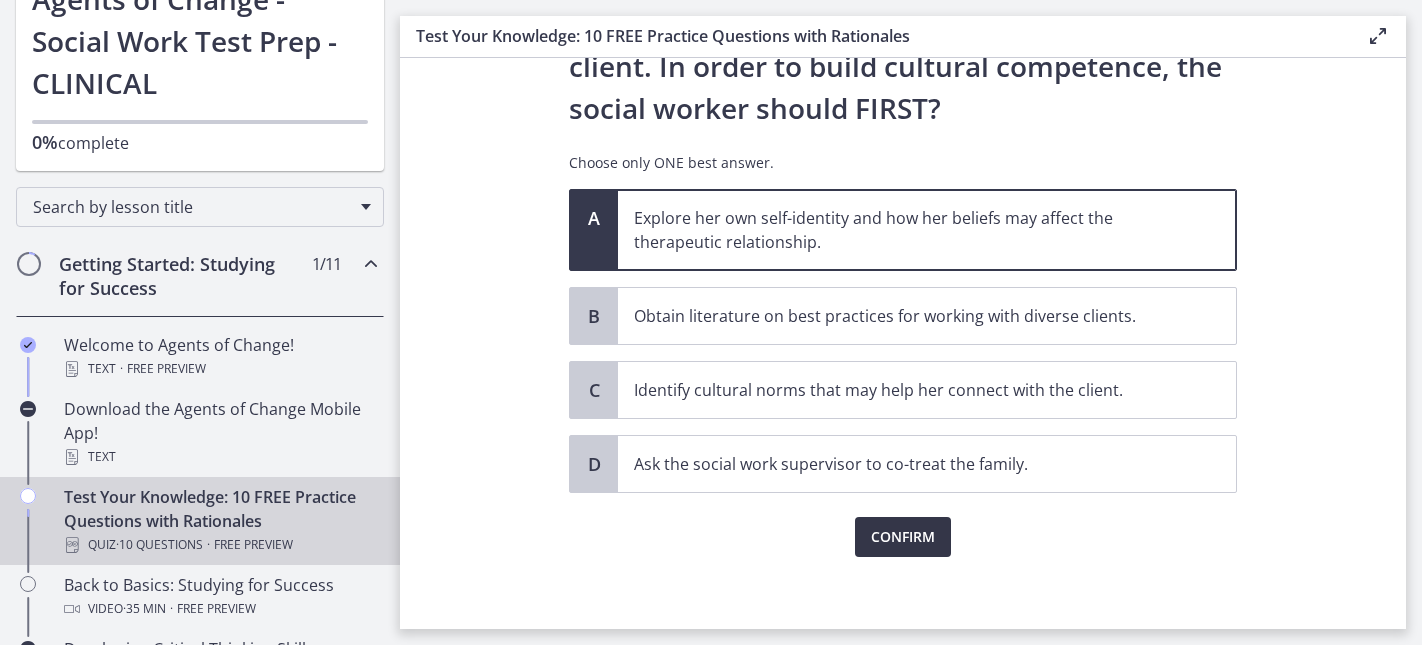 click on "Confirm" at bounding box center (903, 537) 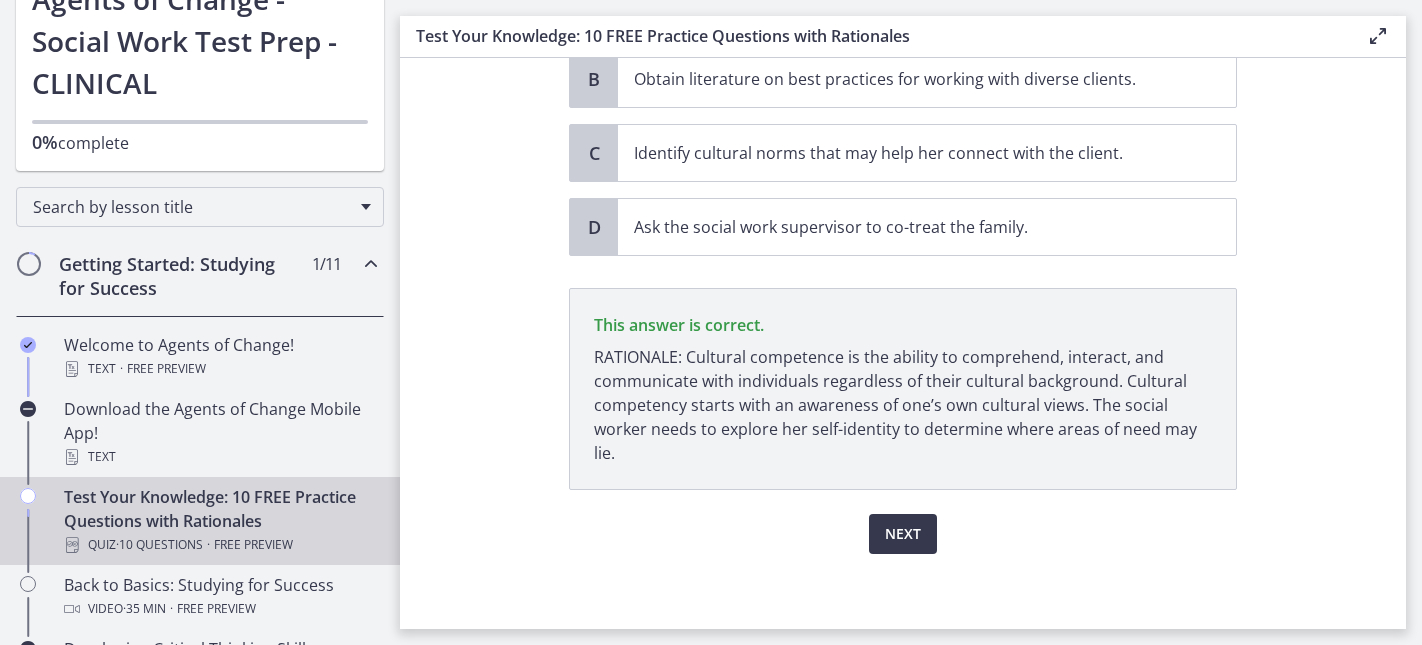 scroll, scrollTop: 613, scrollLeft: 0, axis: vertical 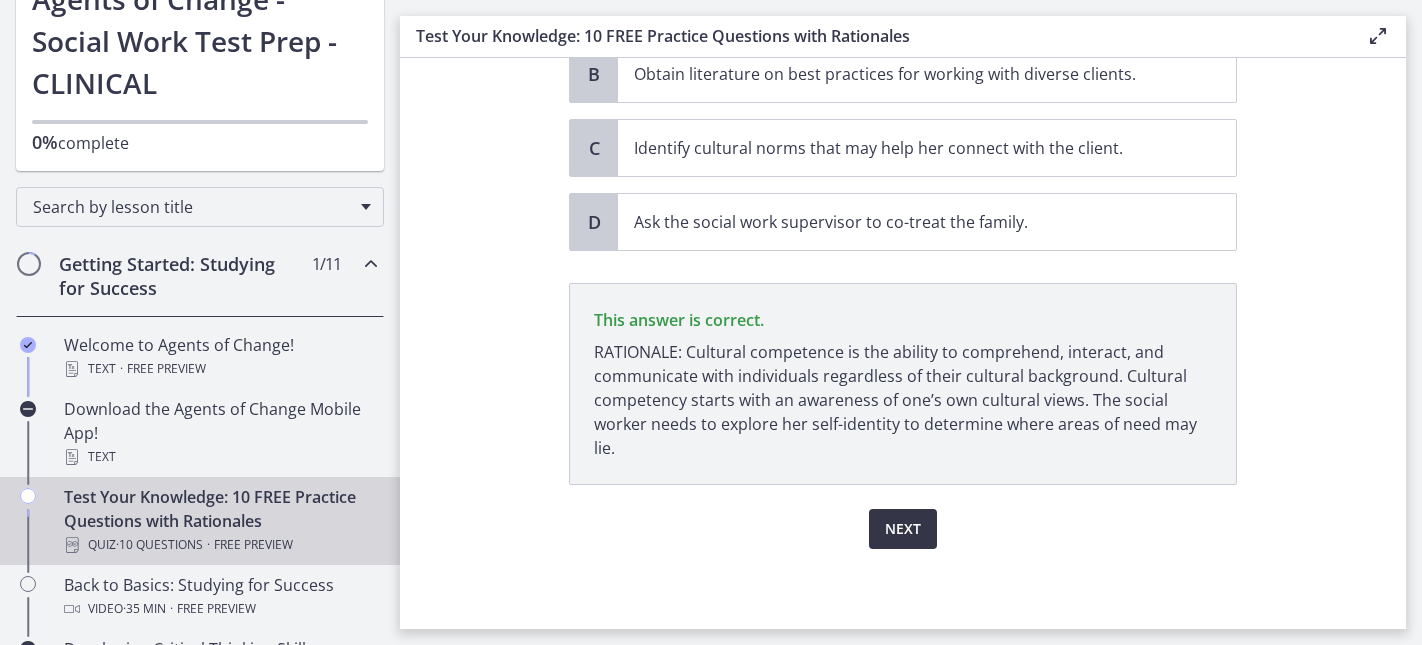 click on "Next" at bounding box center (903, 529) 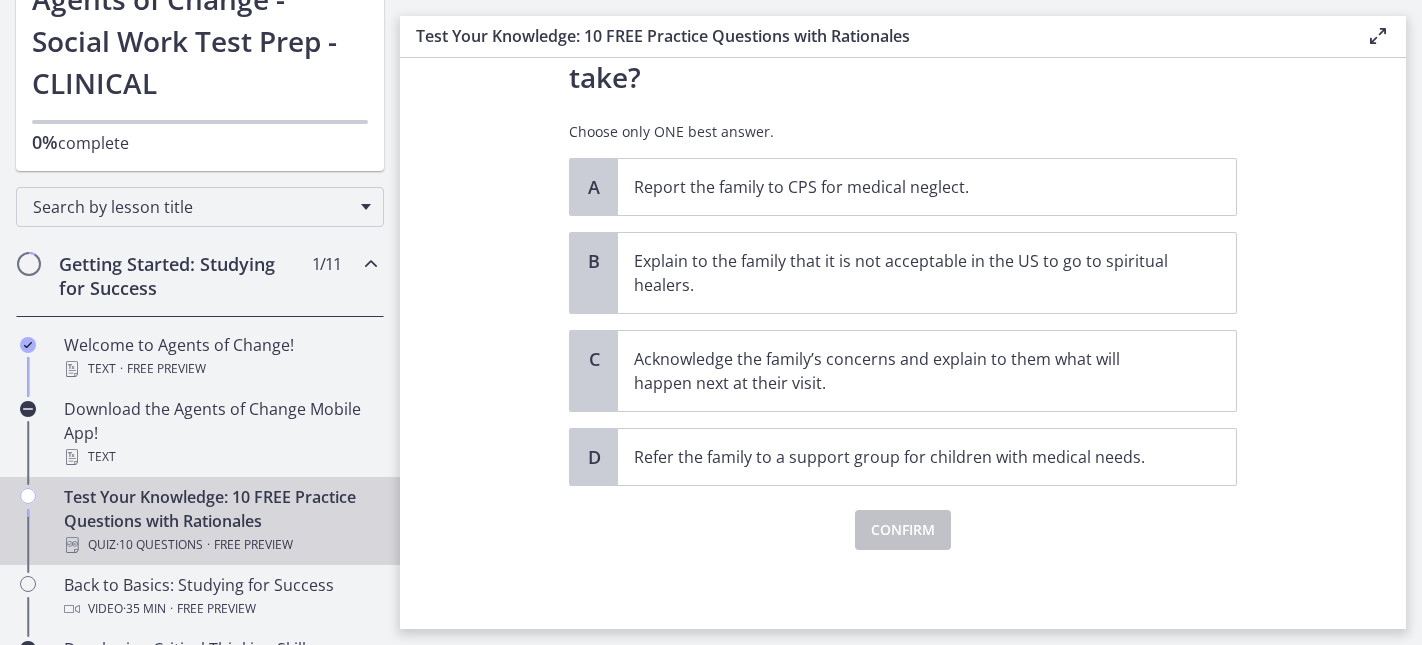 scroll, scrollTop: 487, scrollLeft: 0, axis: vertical 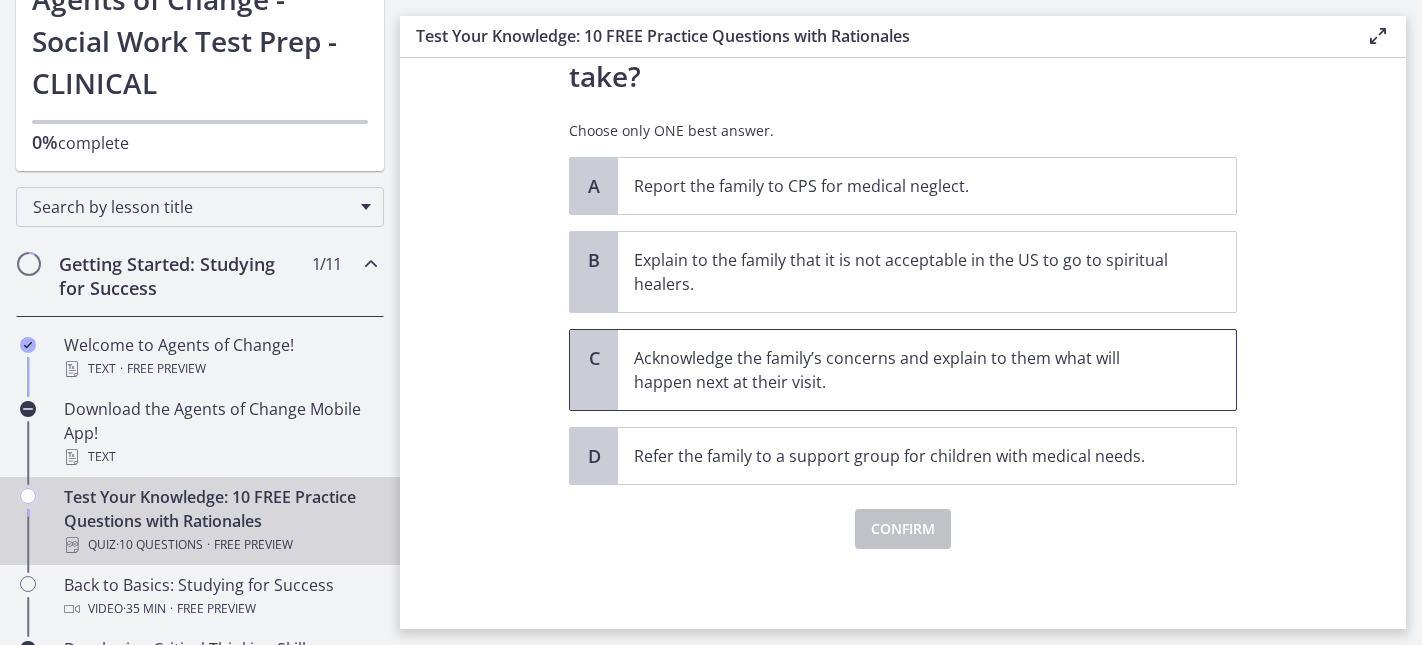 click on "Acknowledge the family’s concerns and explain to them what will happen next at their visit." at bounding box center [907, 370] 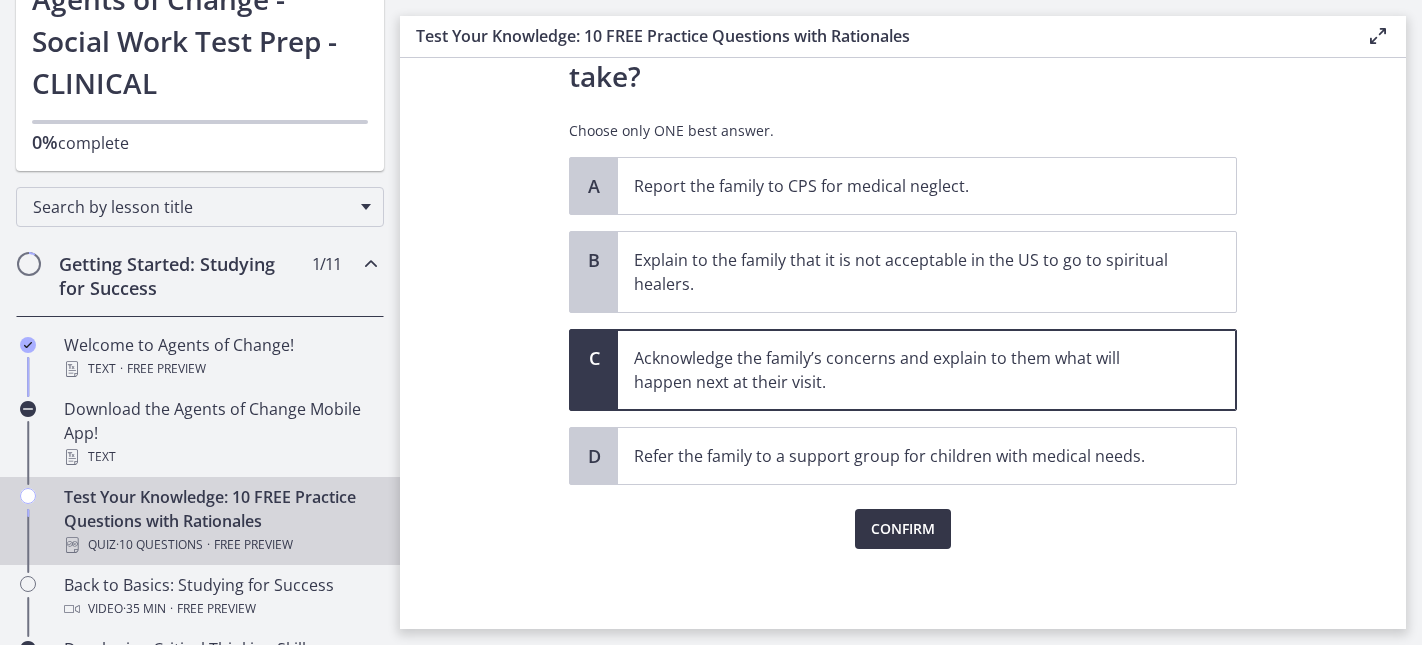click on "Confirm" at bounding box center [903, 529] 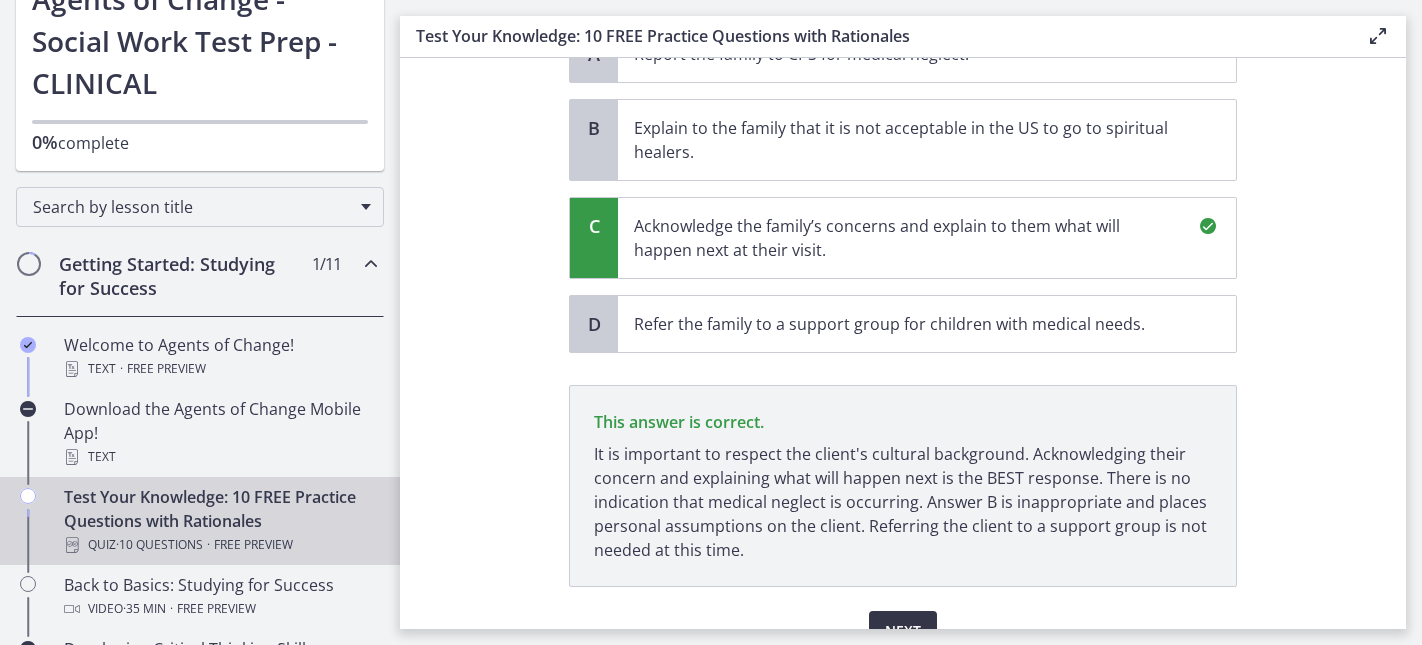 scroll, scrollTop: 721, scrollLeft: 0, axis: vertical 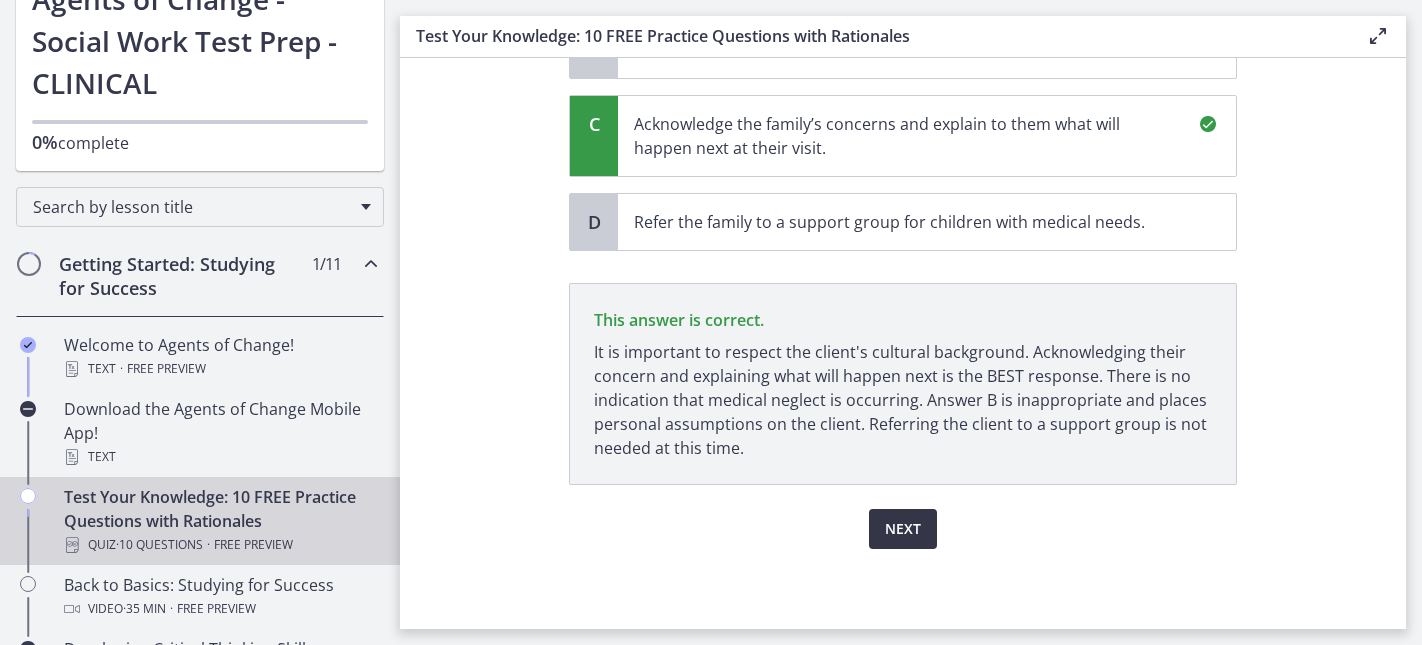 click on "Next" at bounding box center (903, 529) 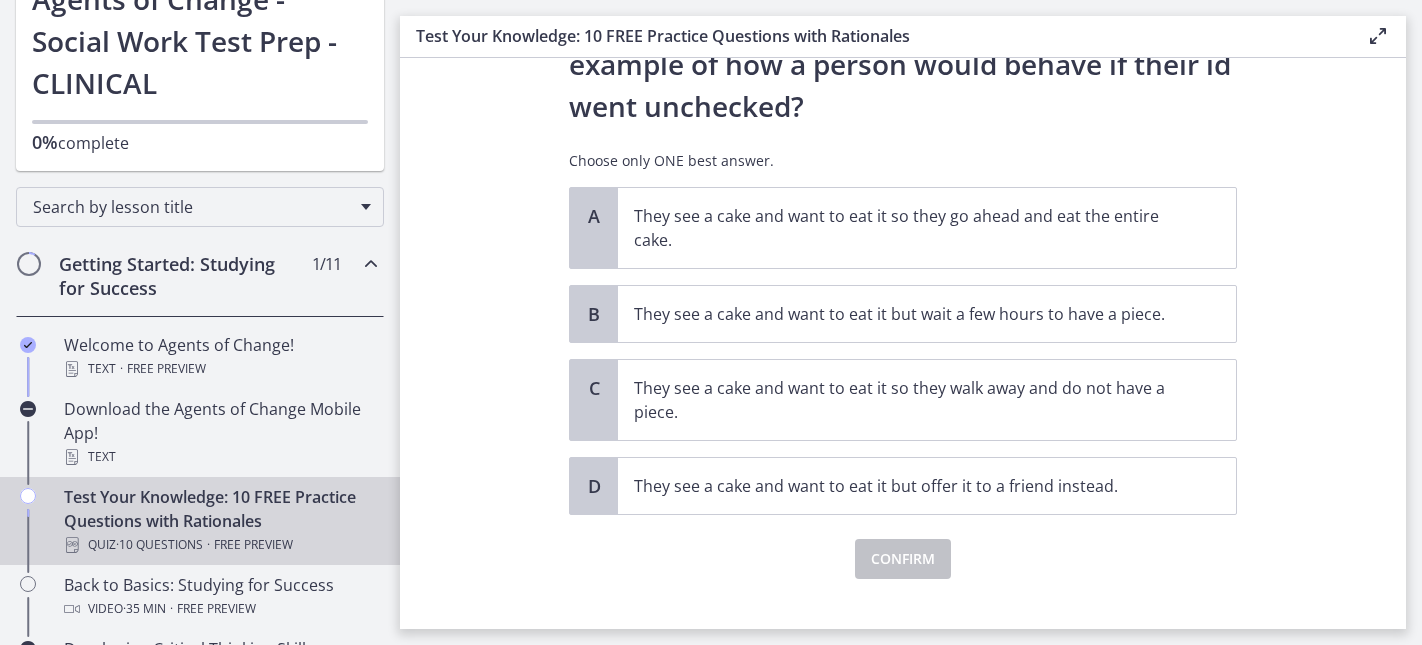 scroll, scrollTop: 122, scrollLeft: 0, axis: vertical 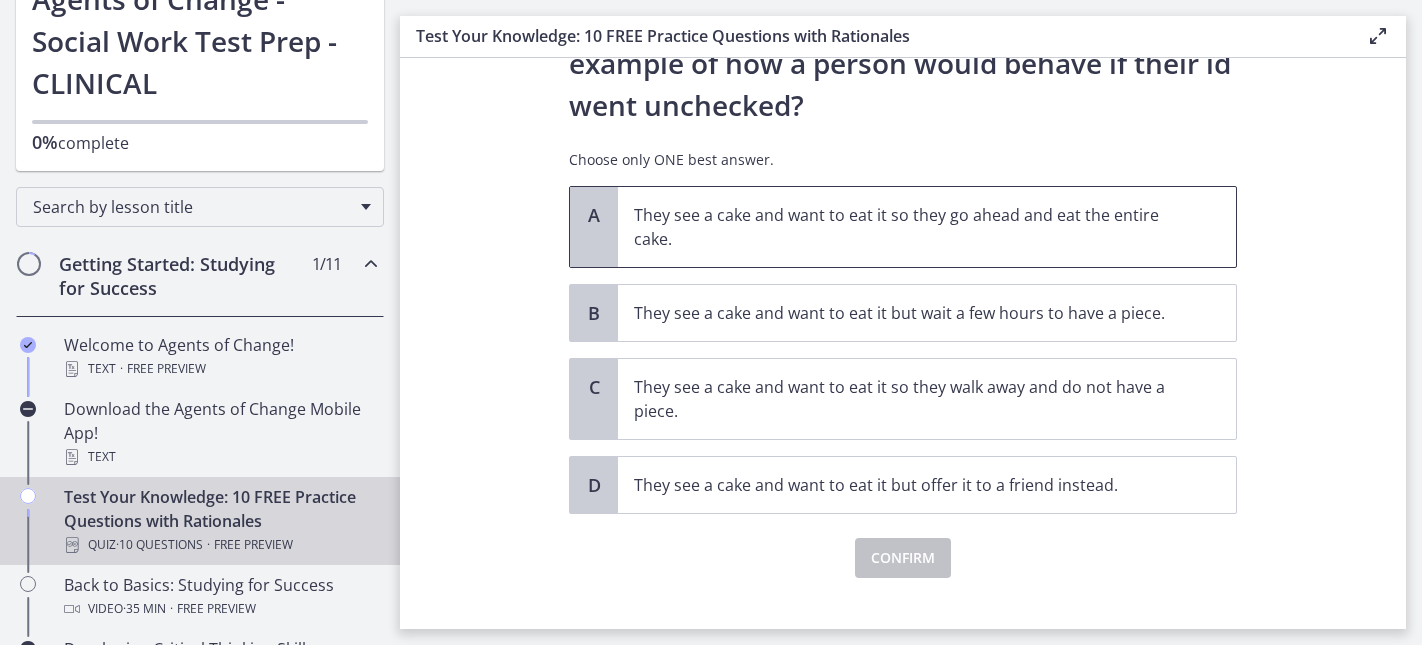 click on "They see a cake and want to eat it so they go ahead and eat the entire cake." at bounding box center [907, 227] 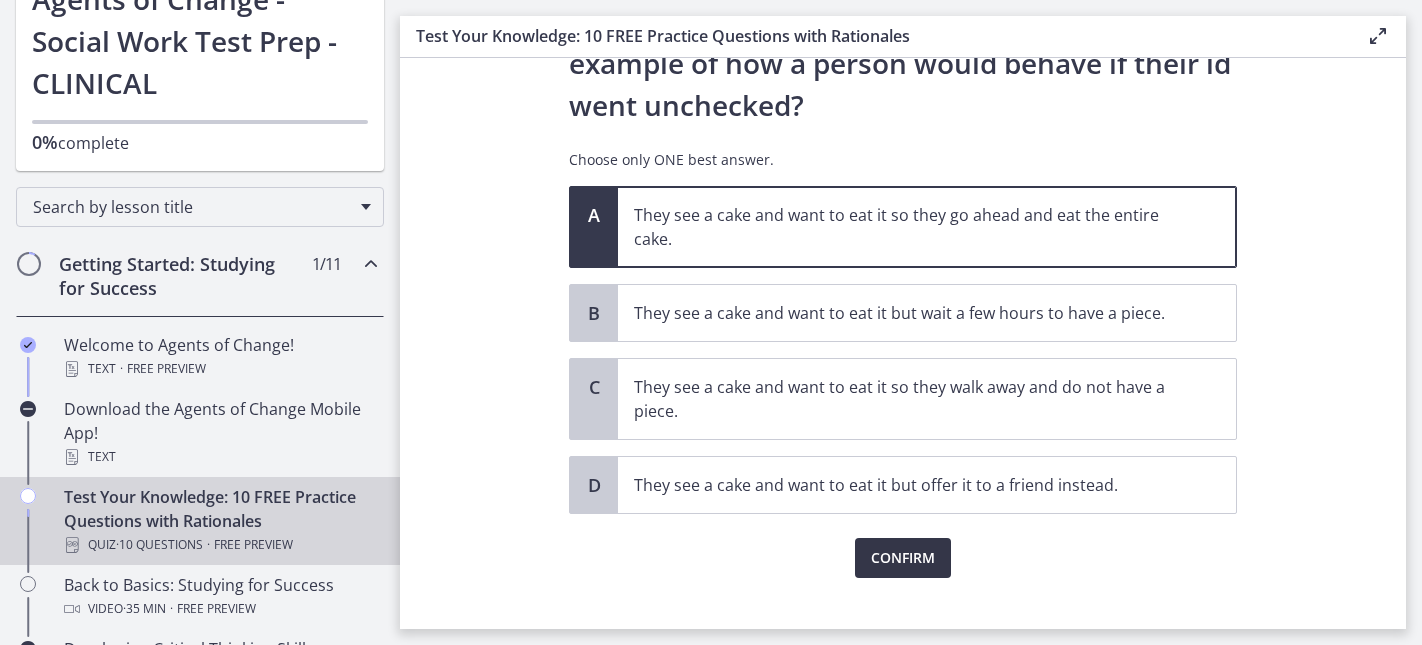 scroll, scrollTop: 151, scrollLeft: 0, axis: vertical 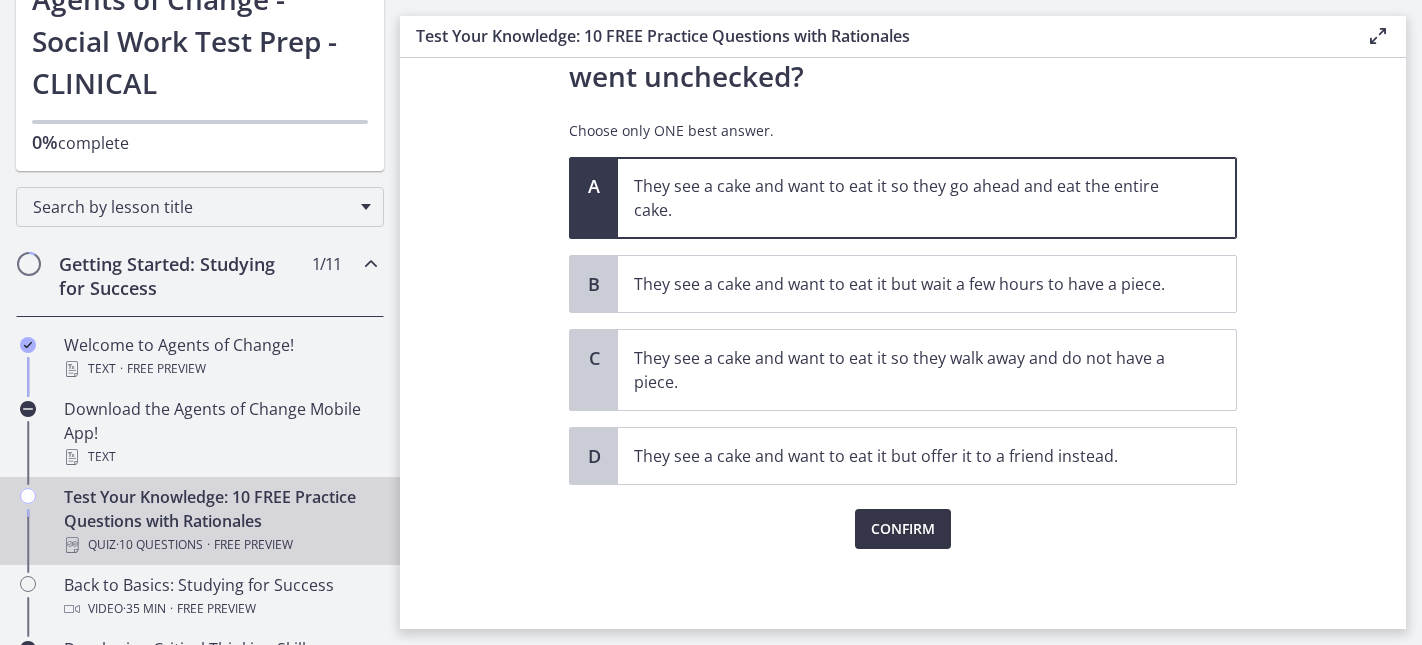 click on "Confirm" at bounding box center [903, 529] 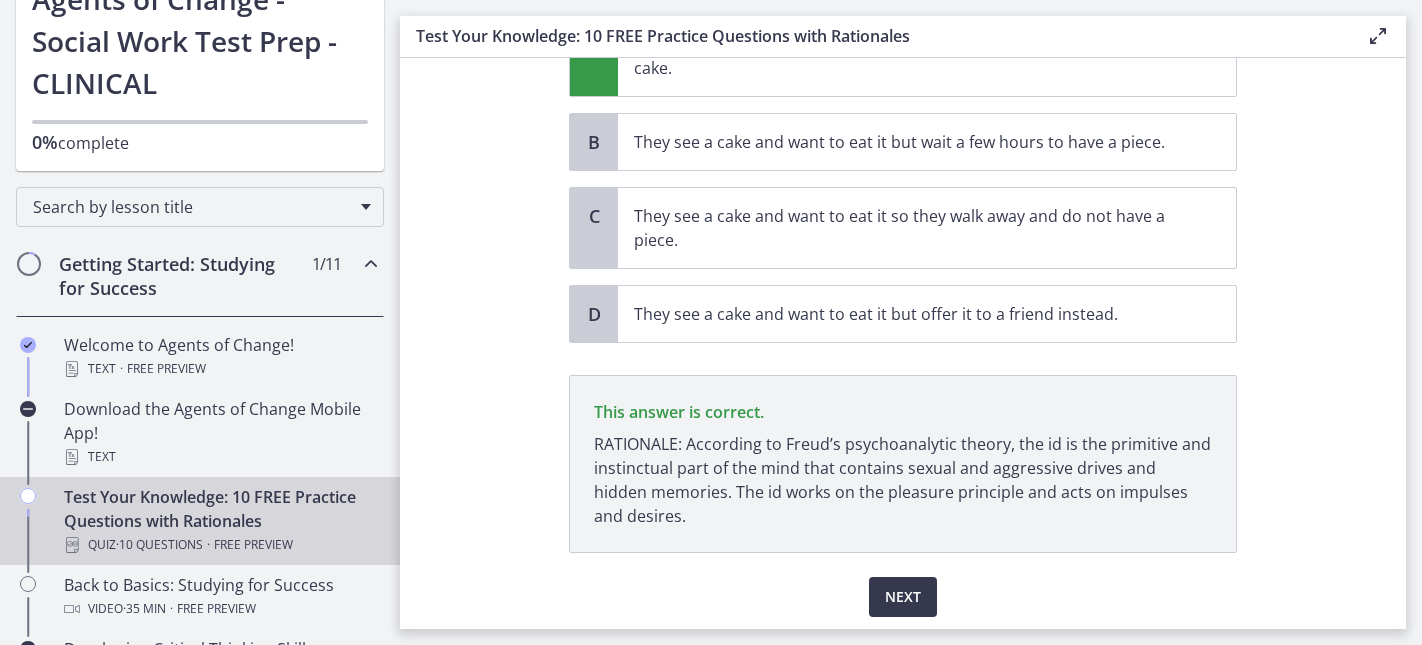 scroll, scrollTop: 361, scrollLeft: 0, axis: vertical 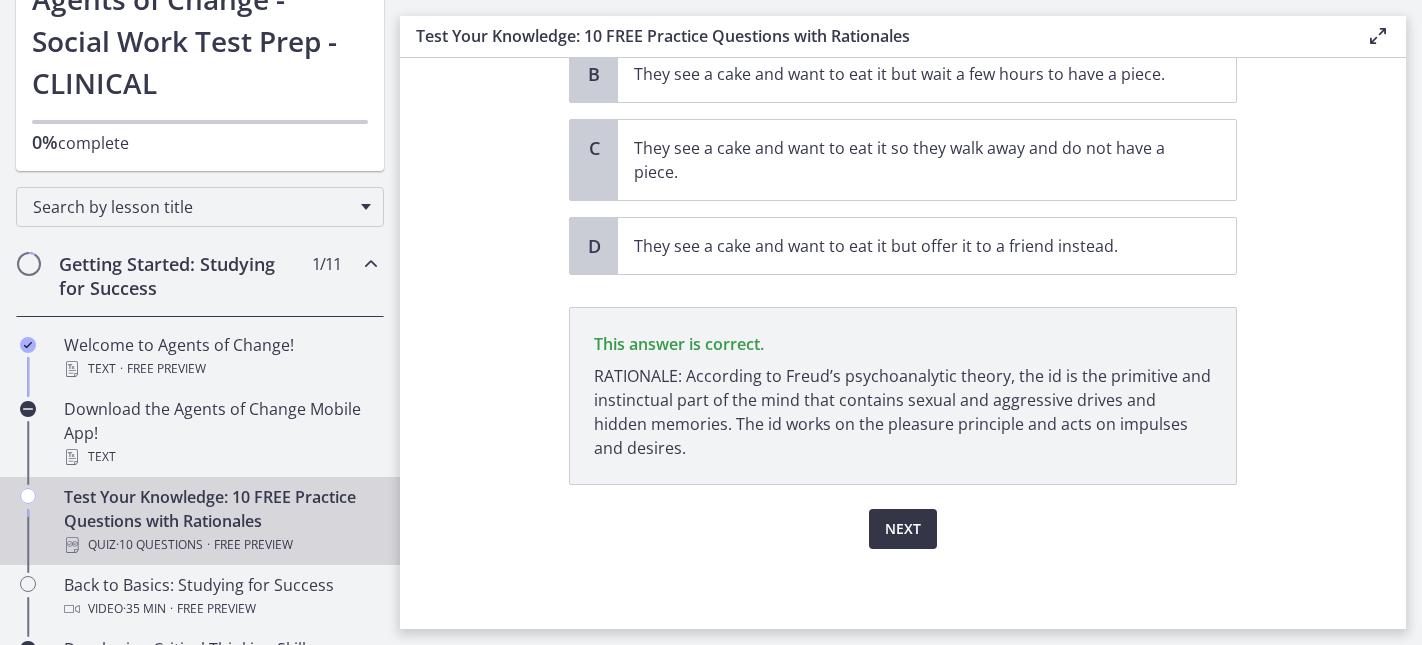 click on "Next" at bounding box center (903, 529) 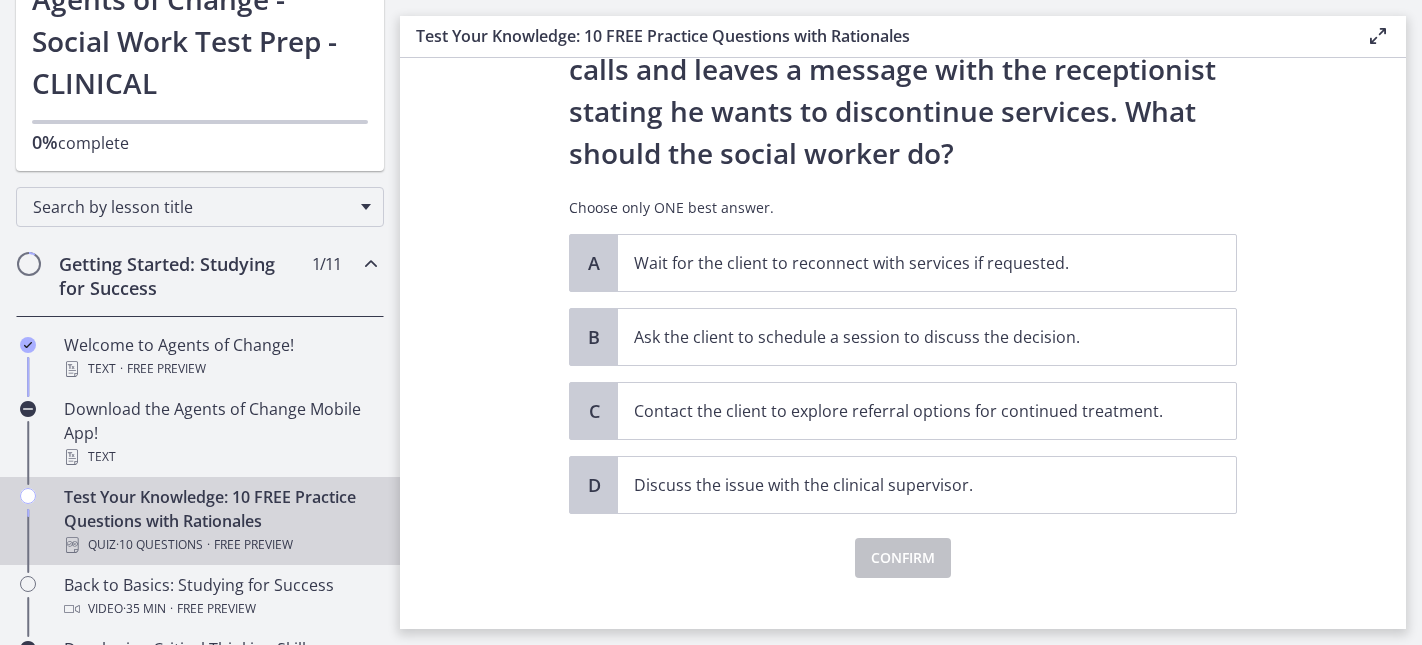 scroll, scrollTop: 244, scrollLeft: 0, axis: vertical 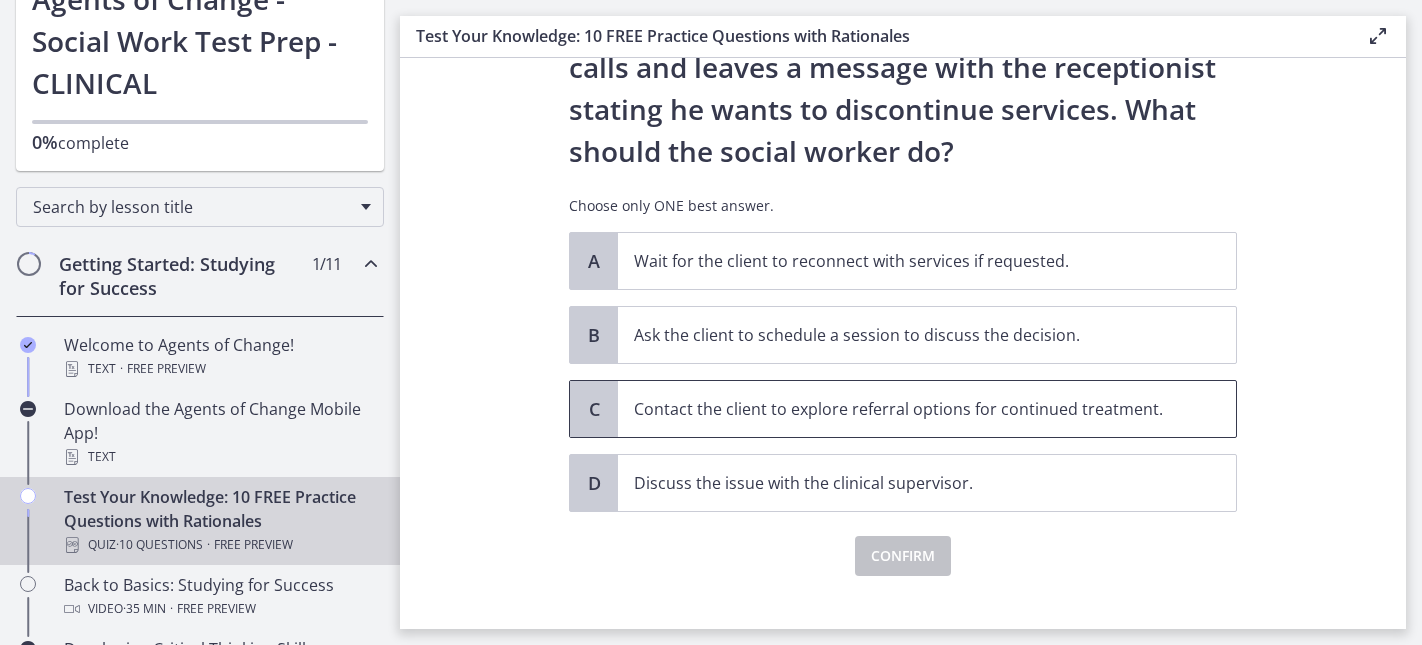 click on "Contact the client to explore referral options for continued treatment." at bounding box center (907, 409) 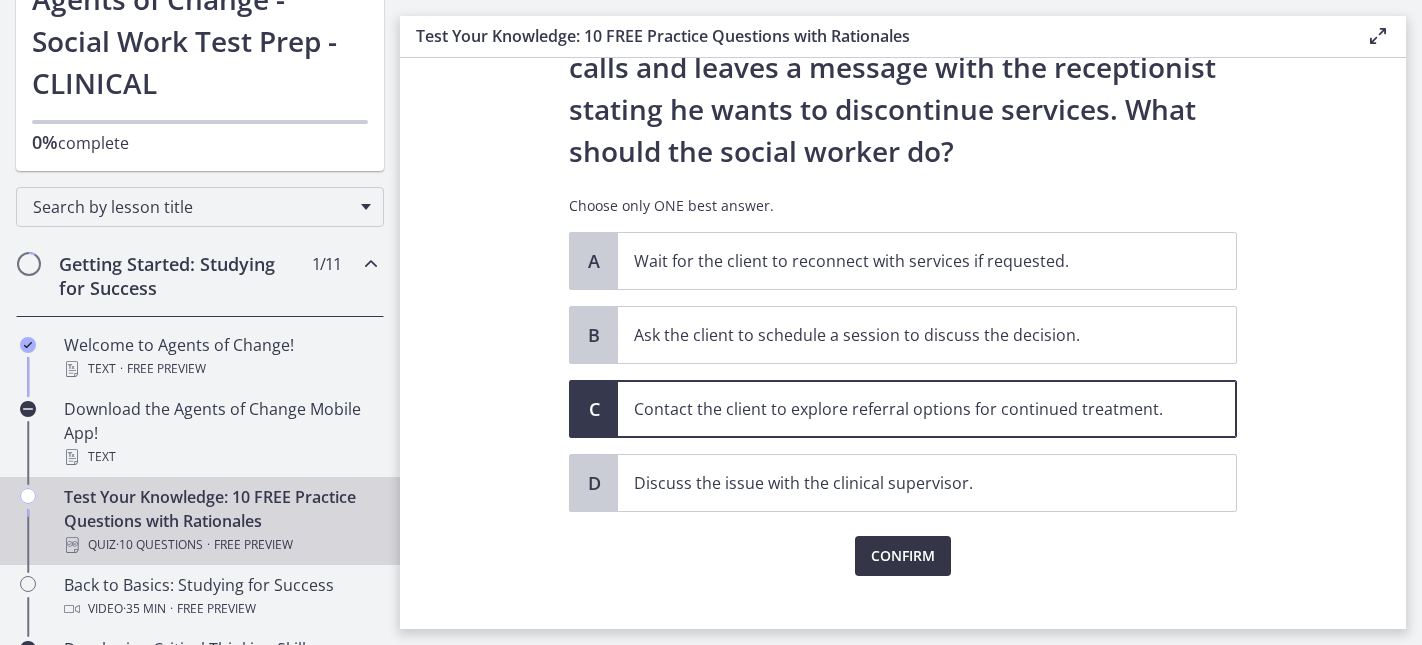 click on "Confirm" at bounding box center [903, 556] 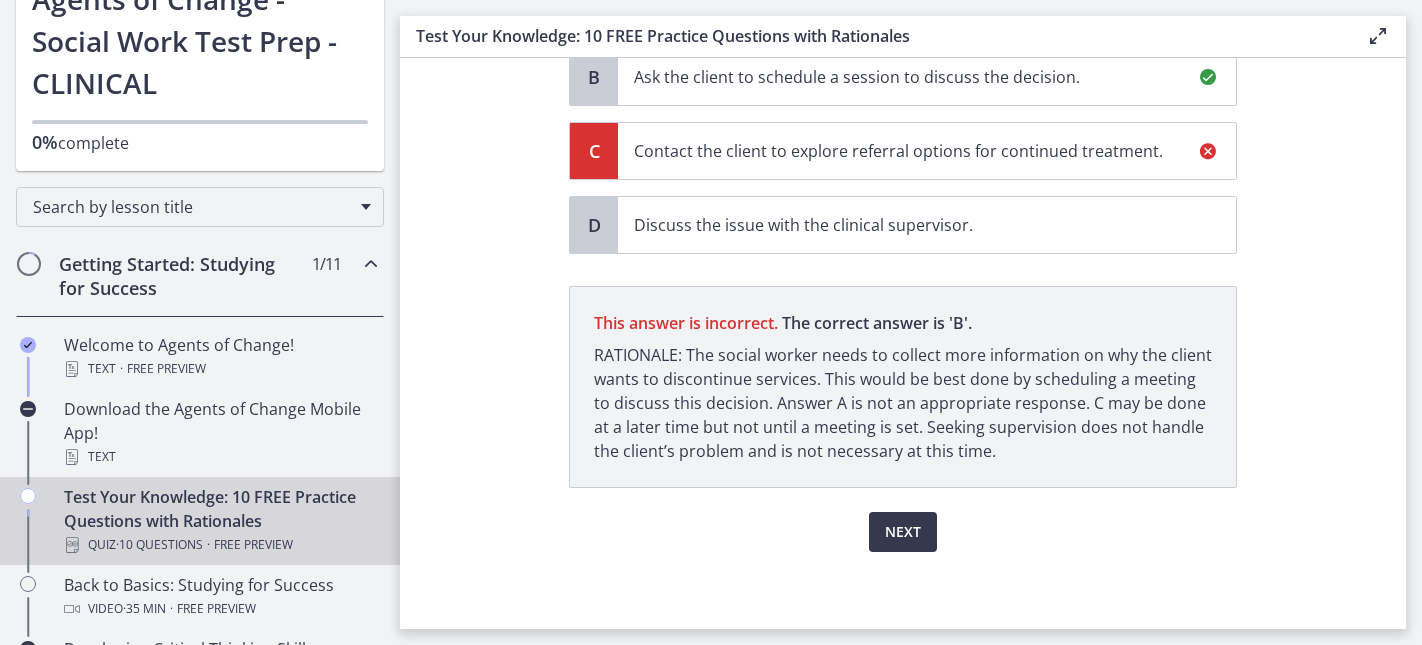 scroll, scrollTop: 505, scrollLeft: 0, axis: vertical 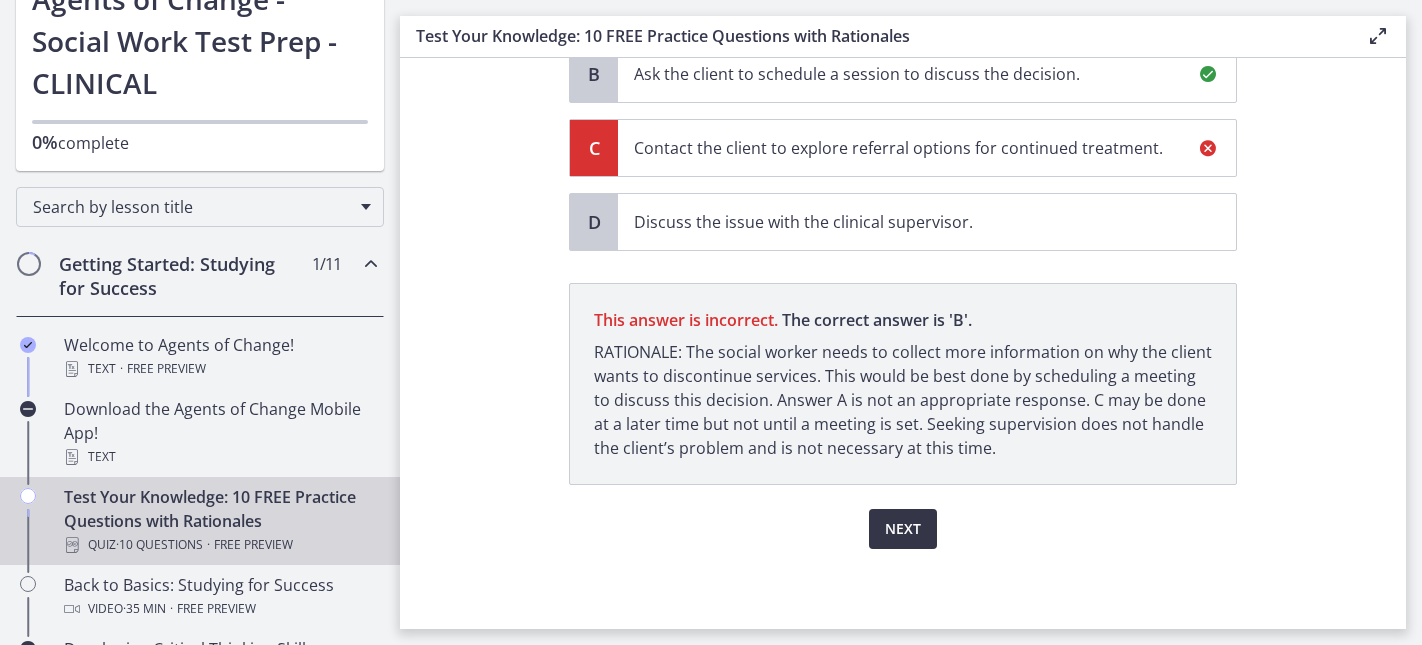 click on "Next" at bounding box center (903, 529) 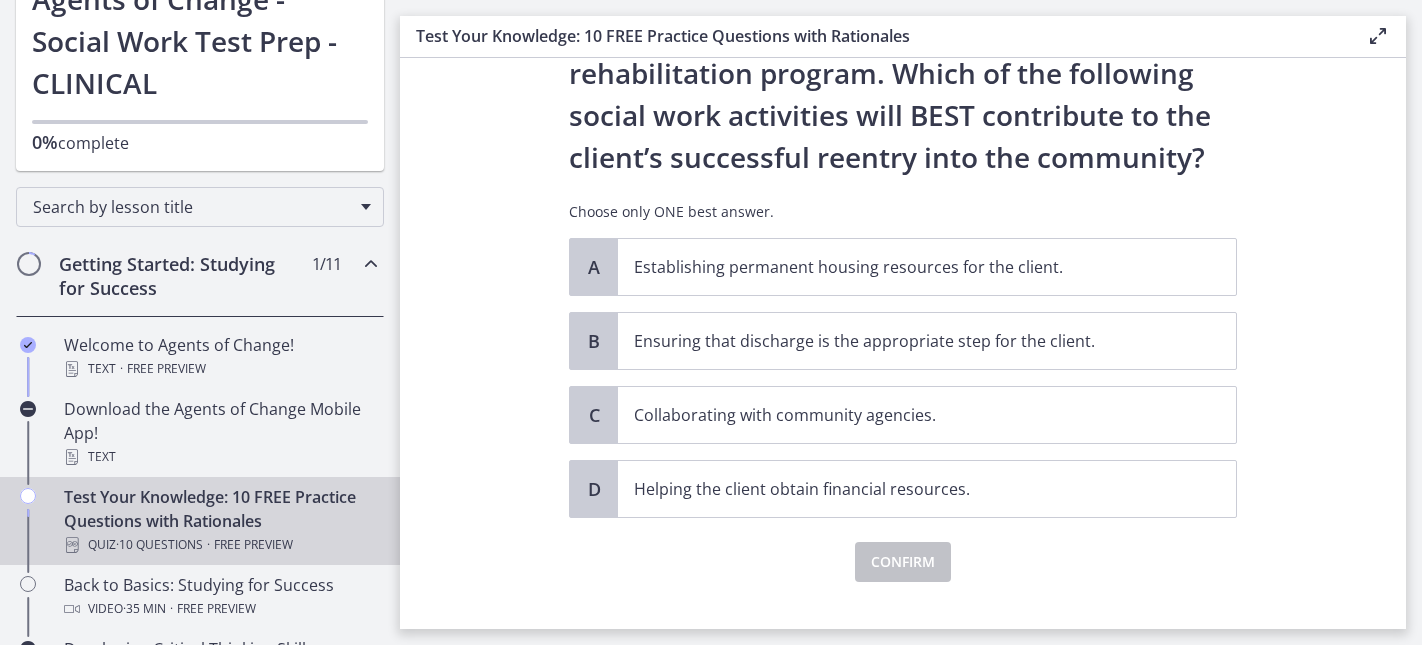 scroll, scrollTop: 155, scrollLeft: 0, axis: vertical 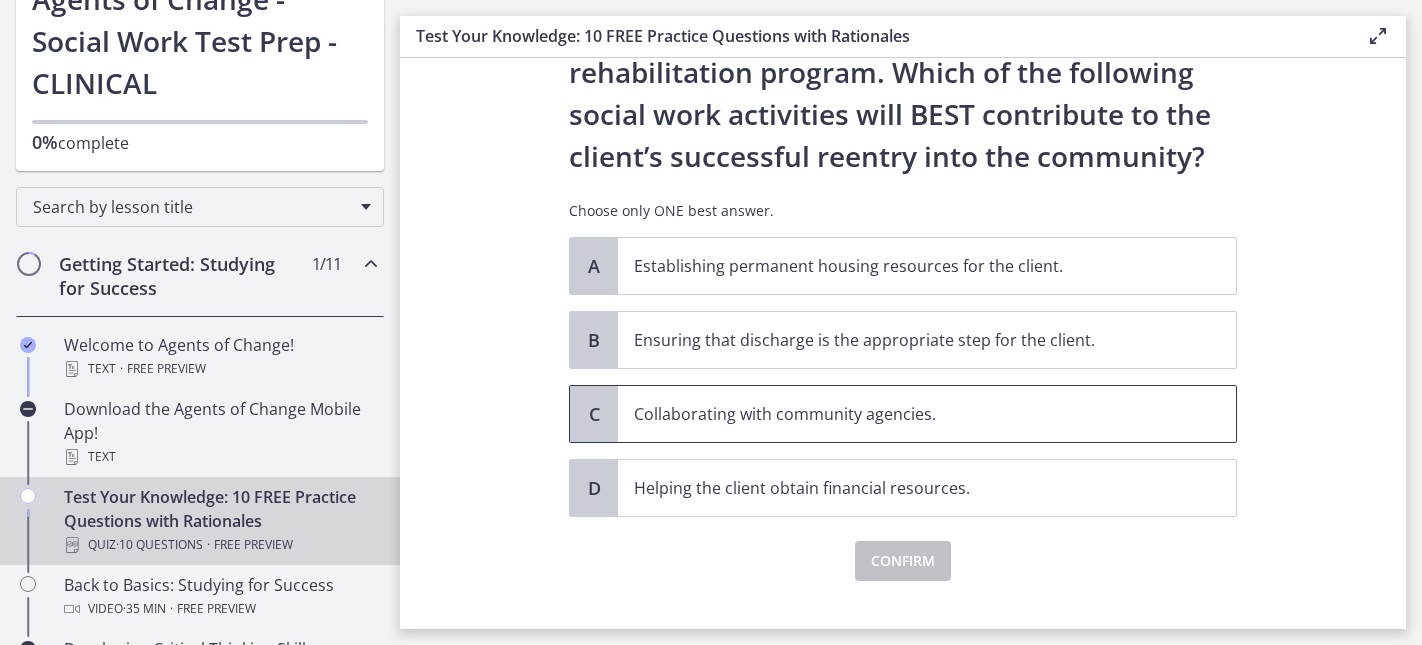 click on "Collaborating with community agencies." at bounding box center [907, 414] 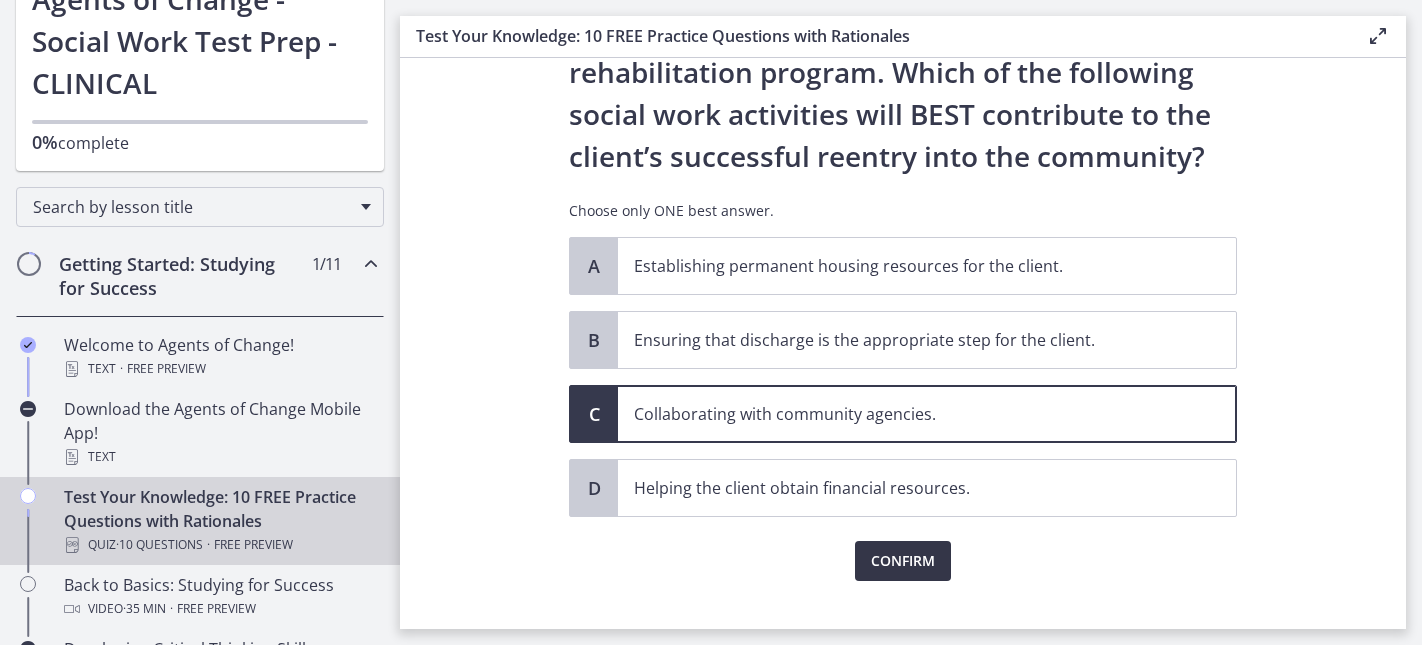 click on "Confirm" at bounding box center [903, 561] 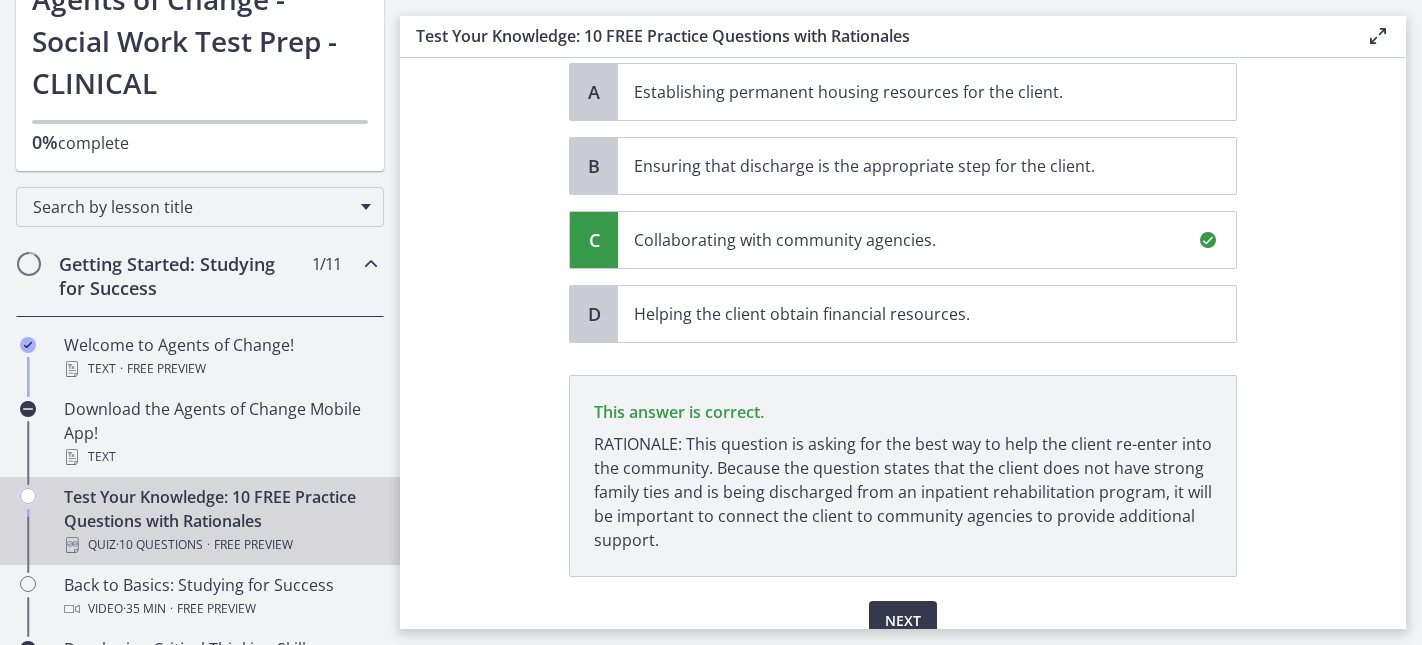 scroll, scrollTop: 421, scrollLeft: 0, axis: vertical 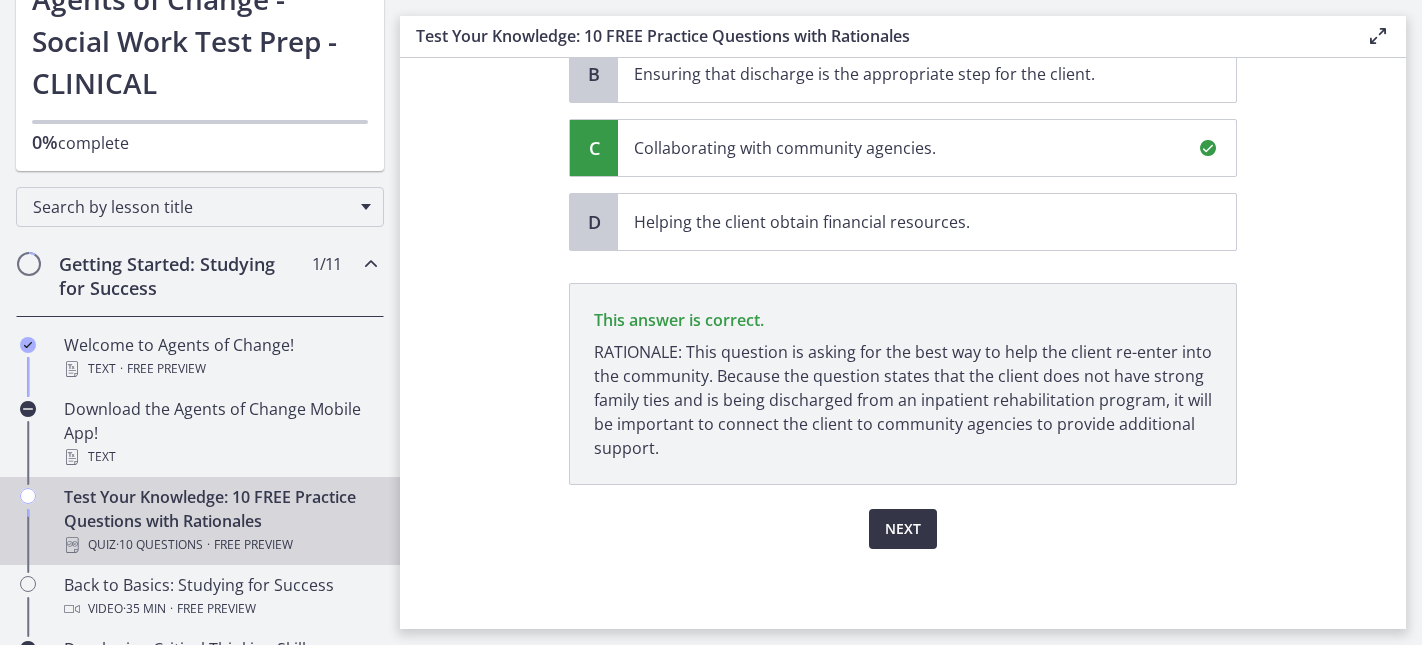 click on "Next" at bounding box center [903, 529] 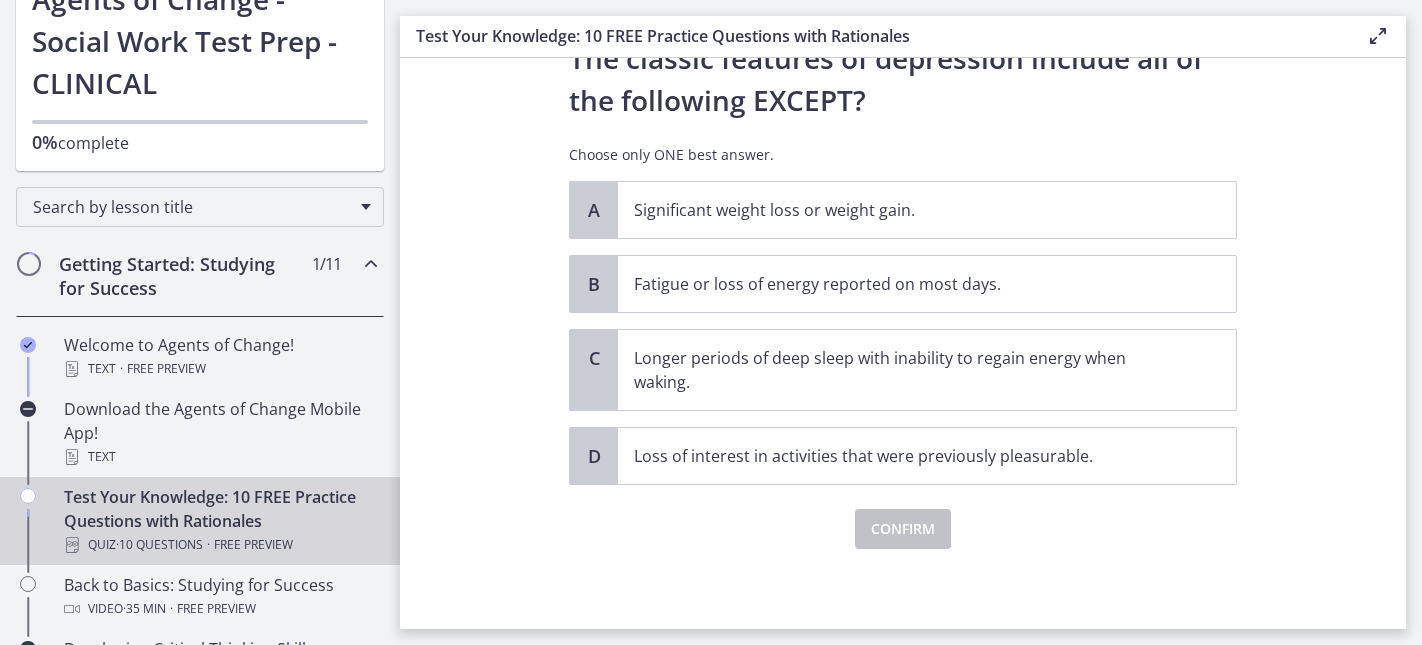 scroll, scrollTop: 0, scrollLeft: 0, axis: both 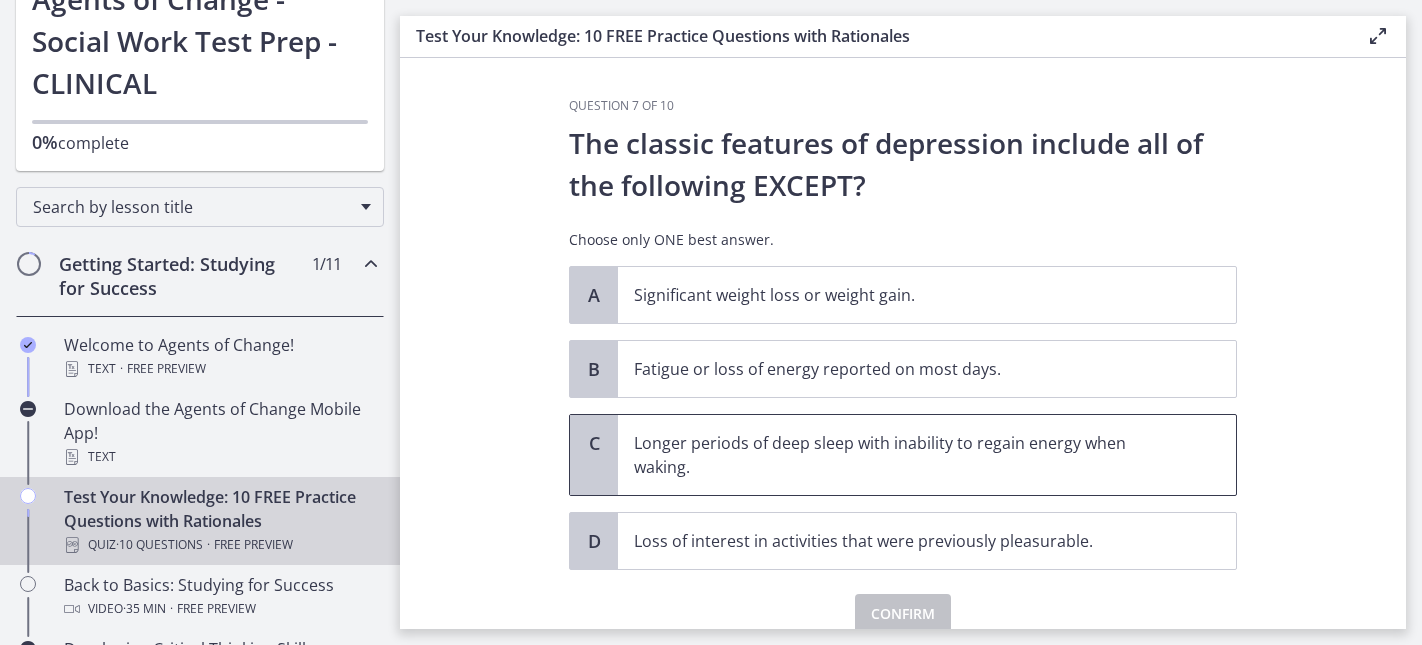 click on "Longer periods of deep sleep with inability to regain energy when waking." at bounding box center (907, 455) 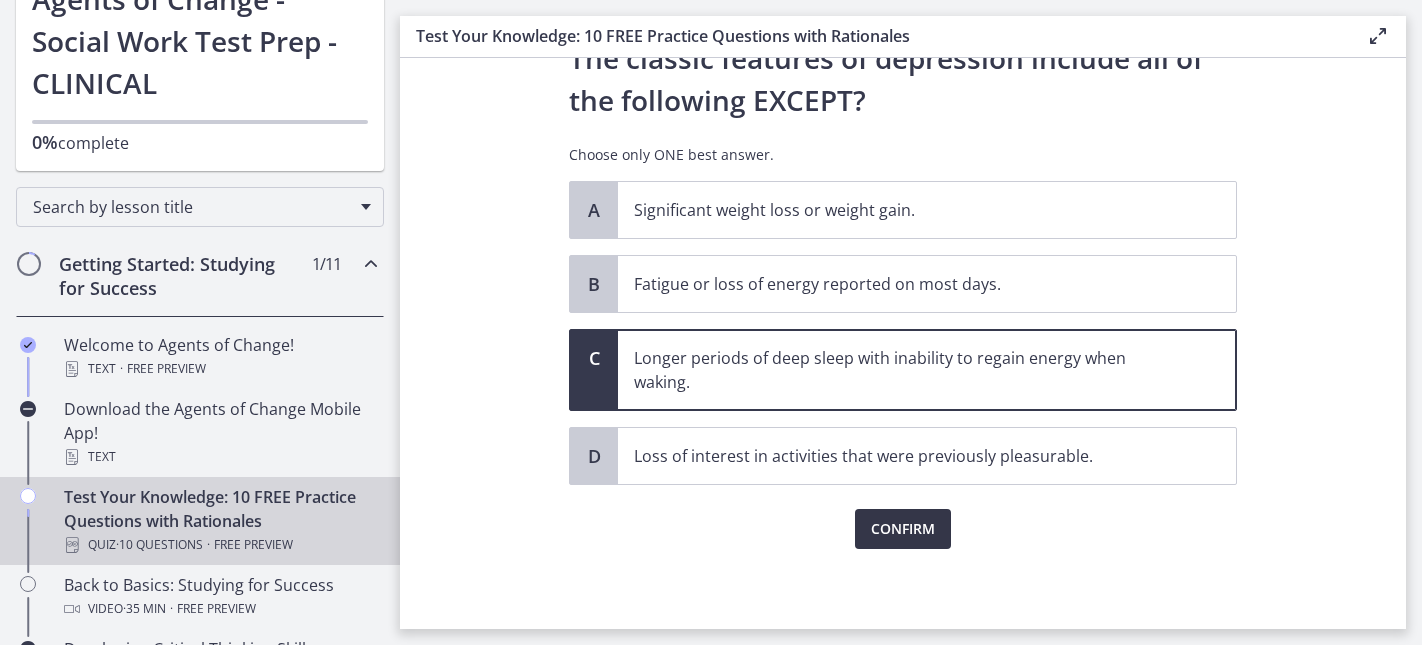 click on "Confirm" at bounding box center (903, 529) 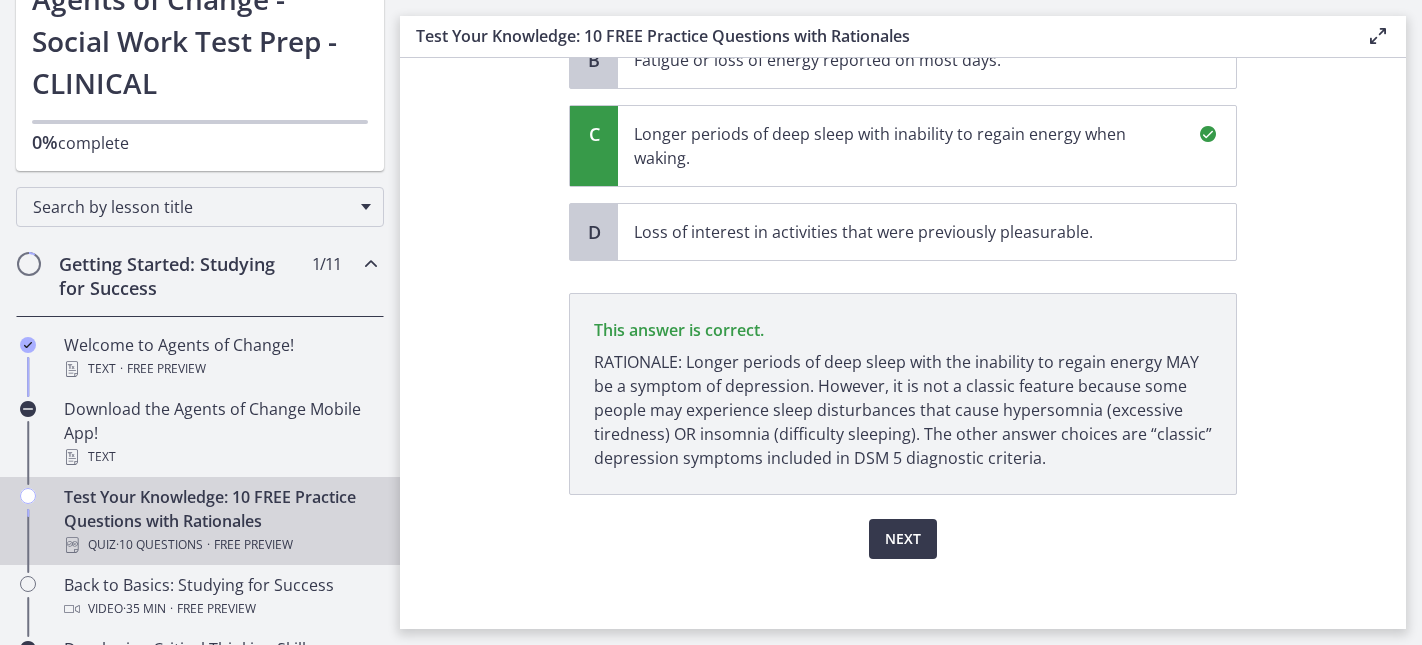 scroll, scrollTop: 319, scrollLeft: 0, axis: vertical 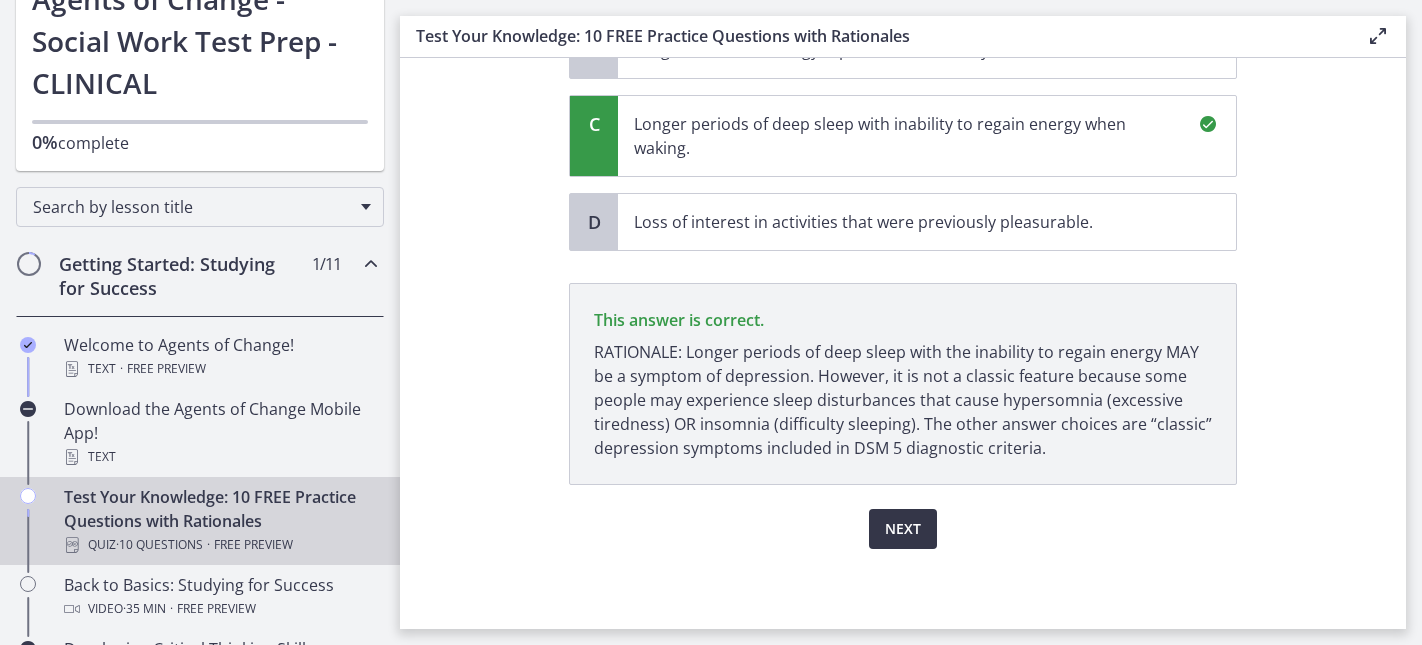 click on "Next" at bounding box center (903, 529) 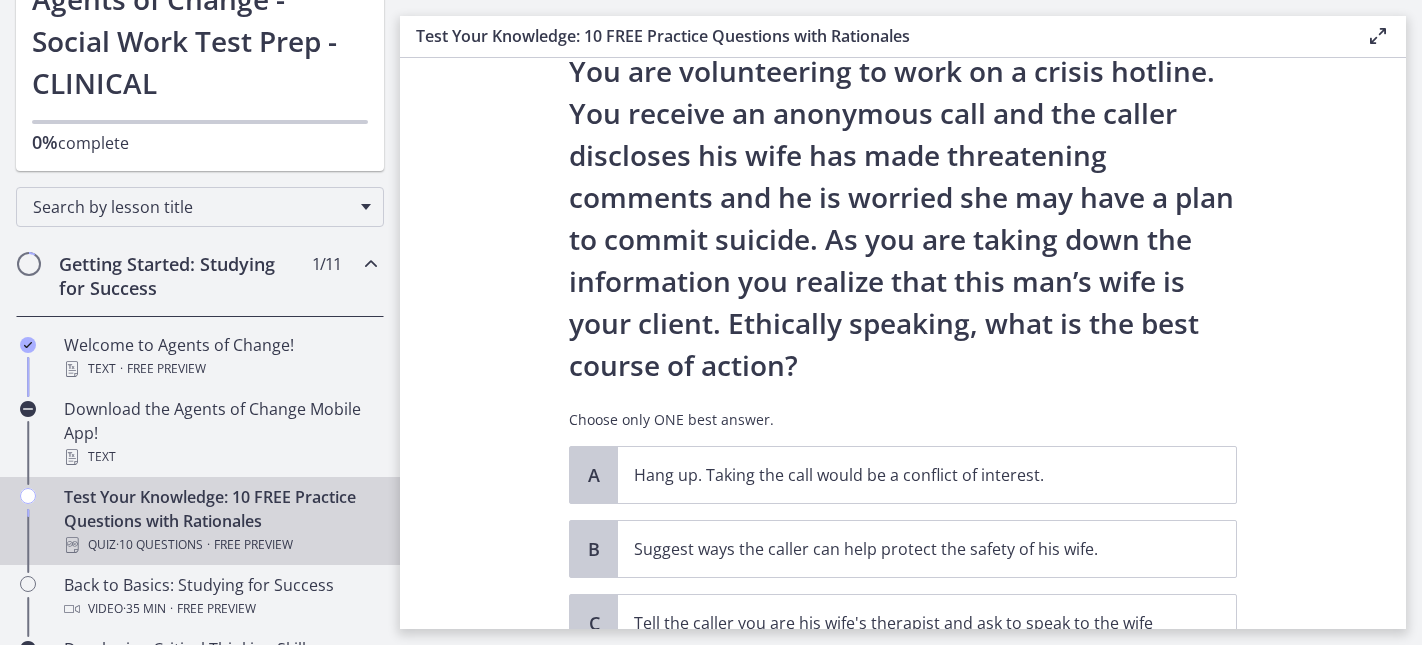 scroll, scrollTop: 321, scrollLeft: 0, axis: vertical 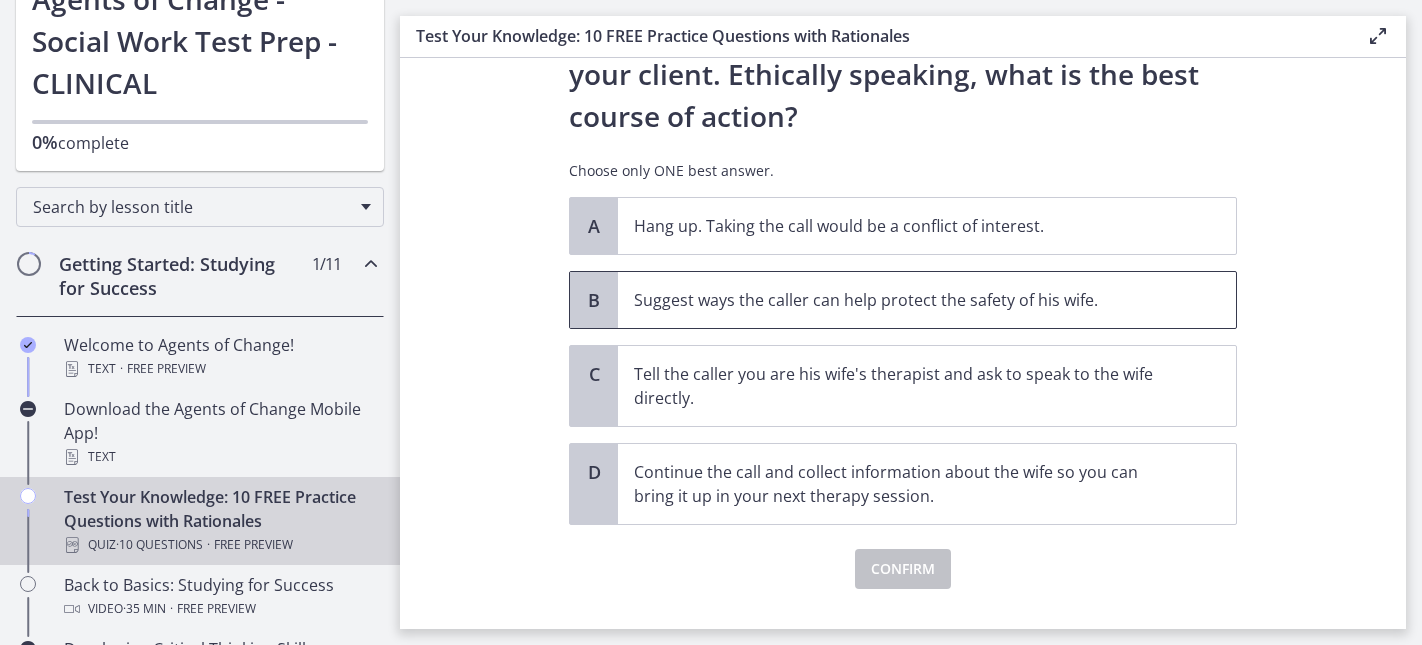 click on "Suggest ways the caller can help protect the safety of his wife." at bounding box center (927, 300) 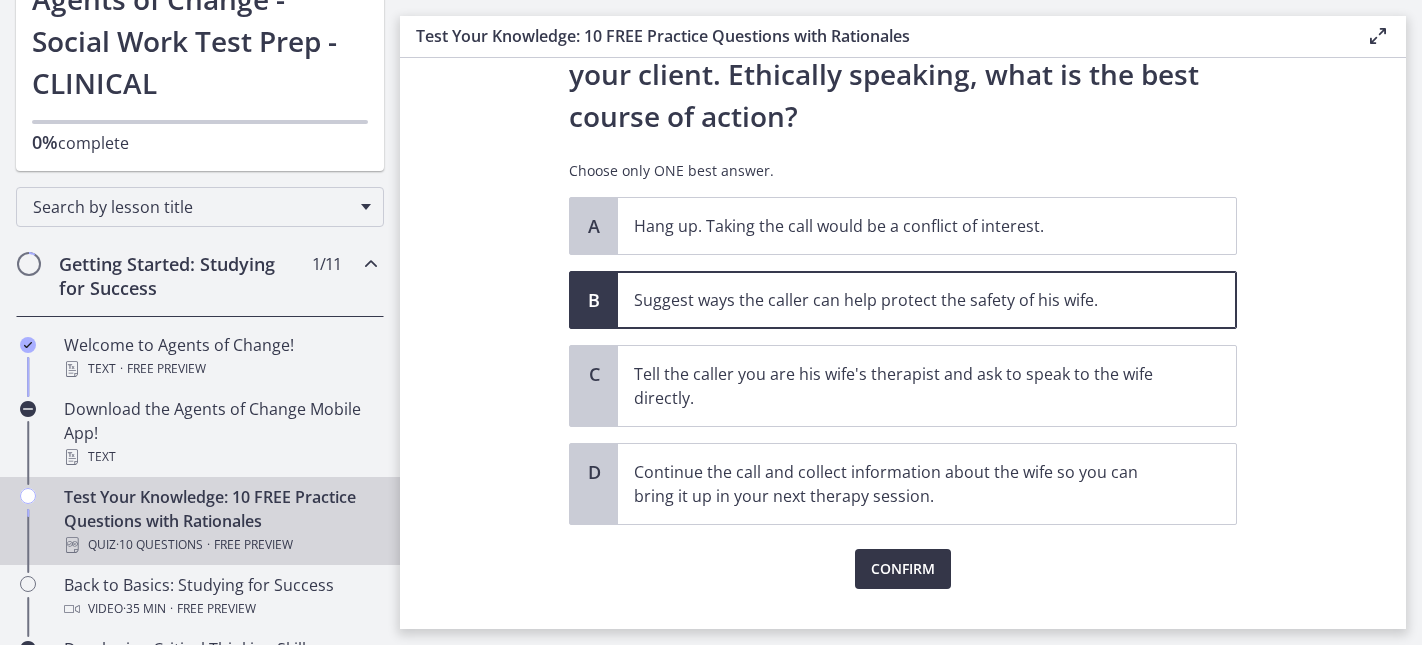 click on "Confirm" at bounding box center (903, 569) 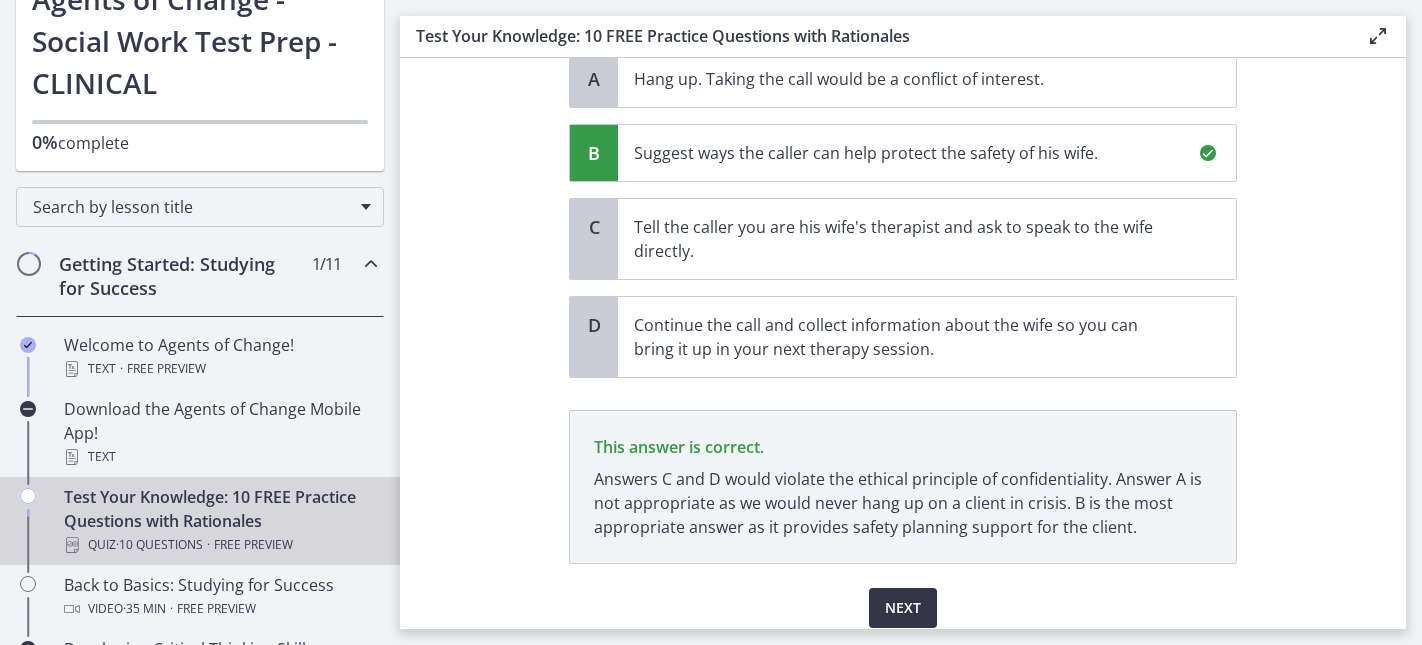 scroll, scrollTop: 547, scrollLeft: 0, axis: vertical 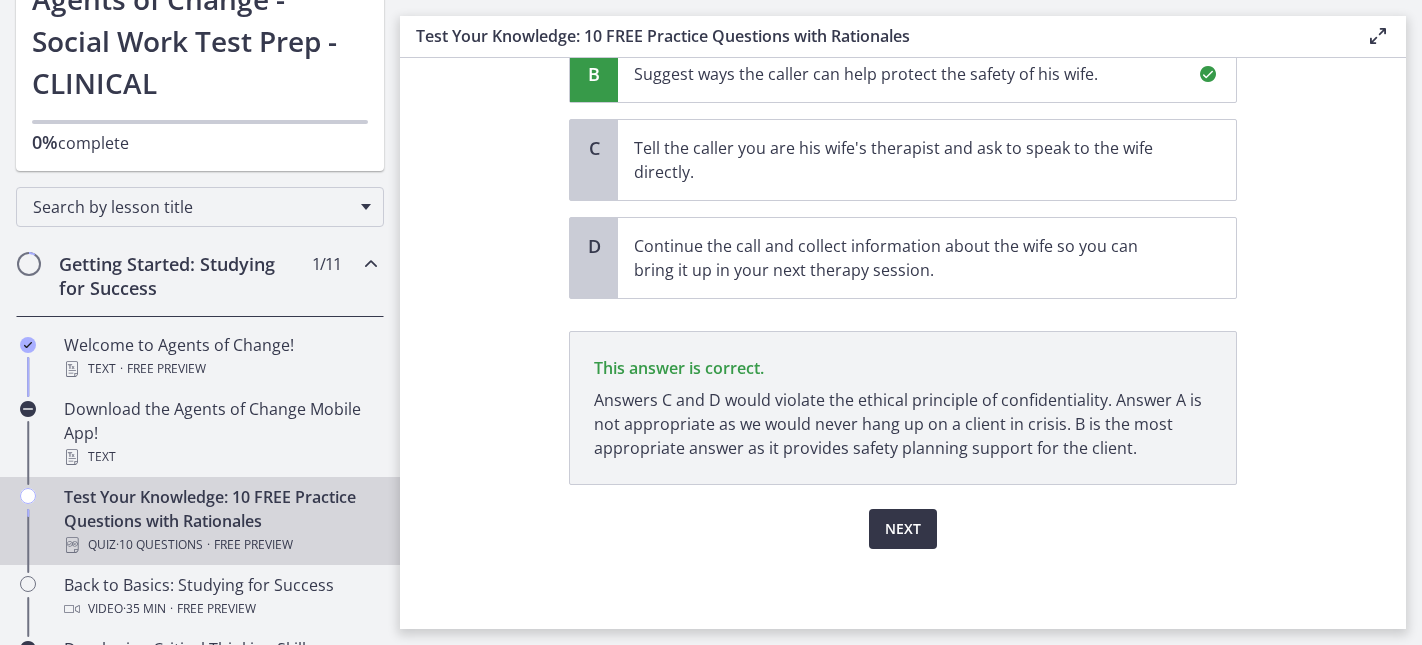 click on "Next" at bounding box center [903, 529] 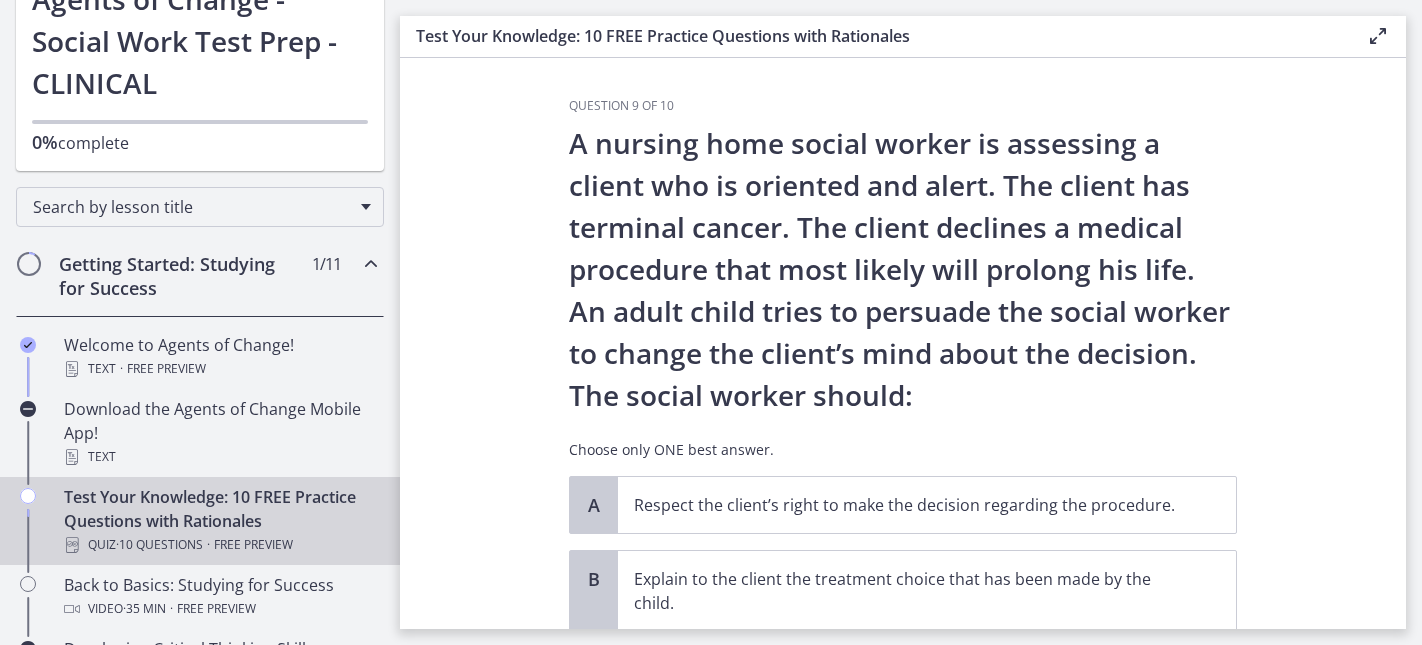 scroll, scrollTop: 319, scrollLeft: 0, axis: vertical 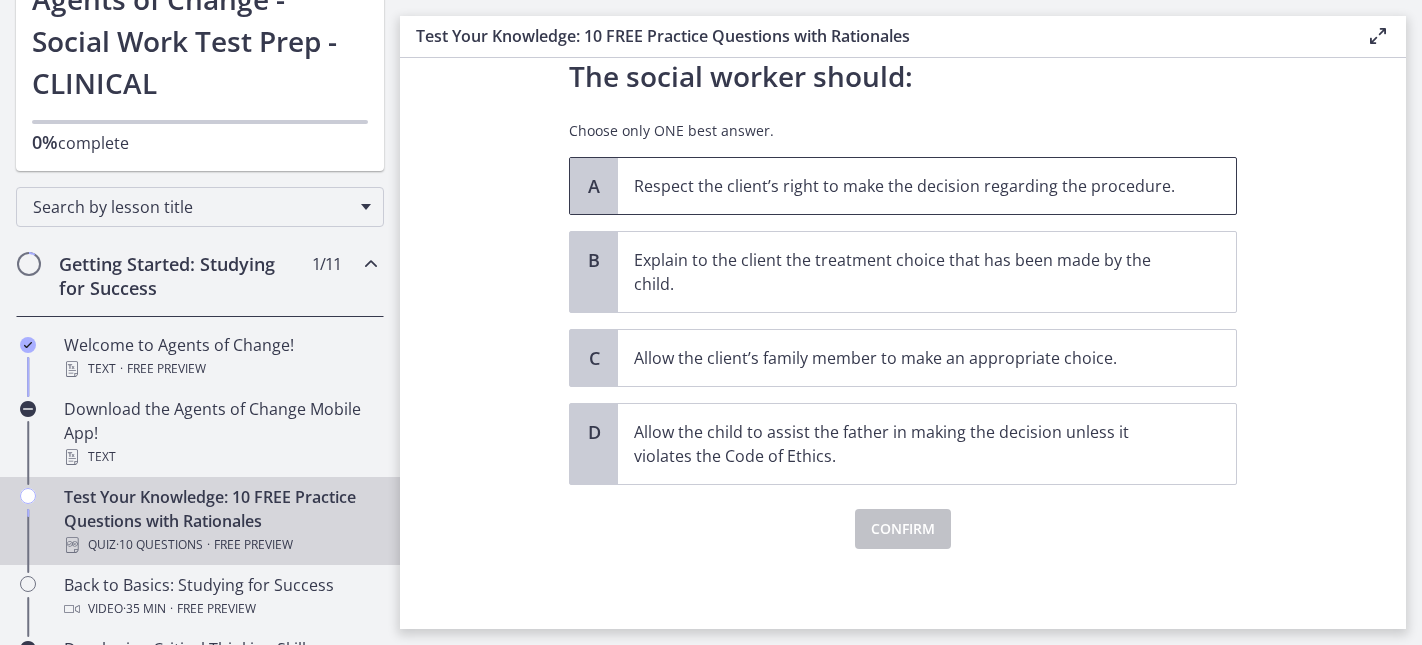 click on "Respect the client’s right to make the decision regarding the procedure." at bounding box center (927, 186) 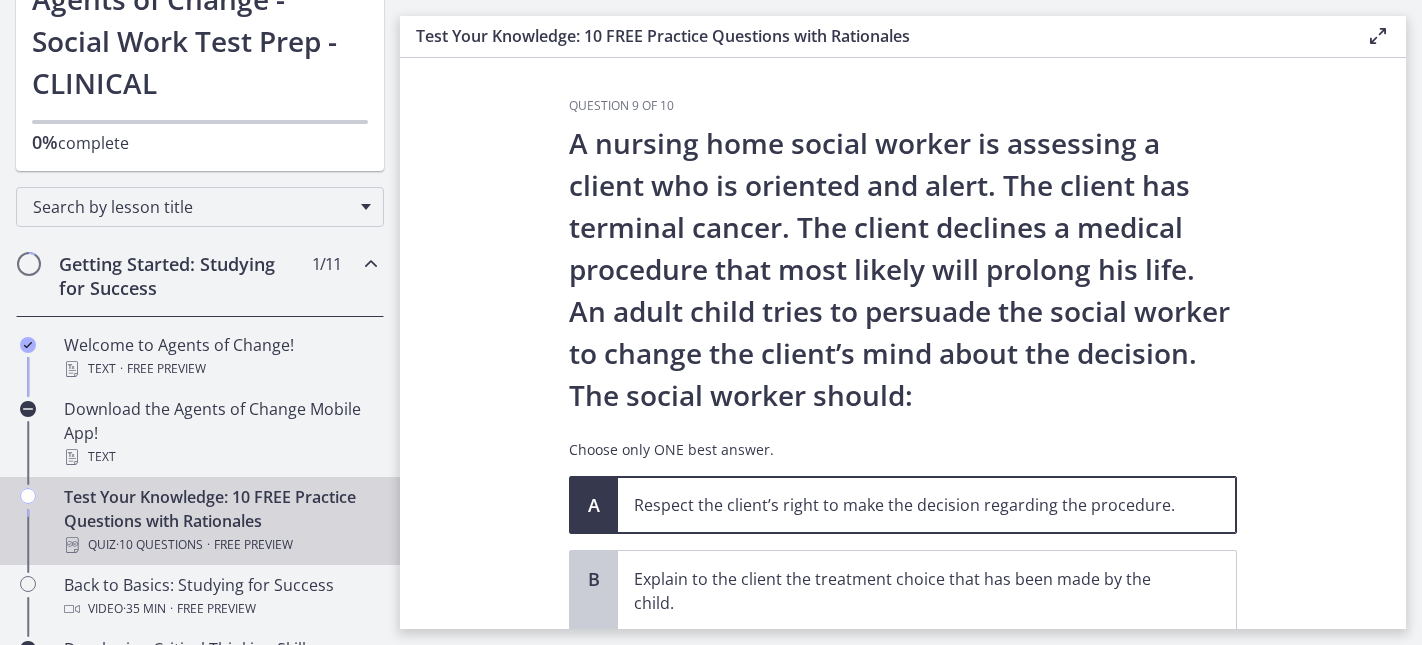 scroll, scrollTop: 319, scrollLeft: 0, axis: vertical 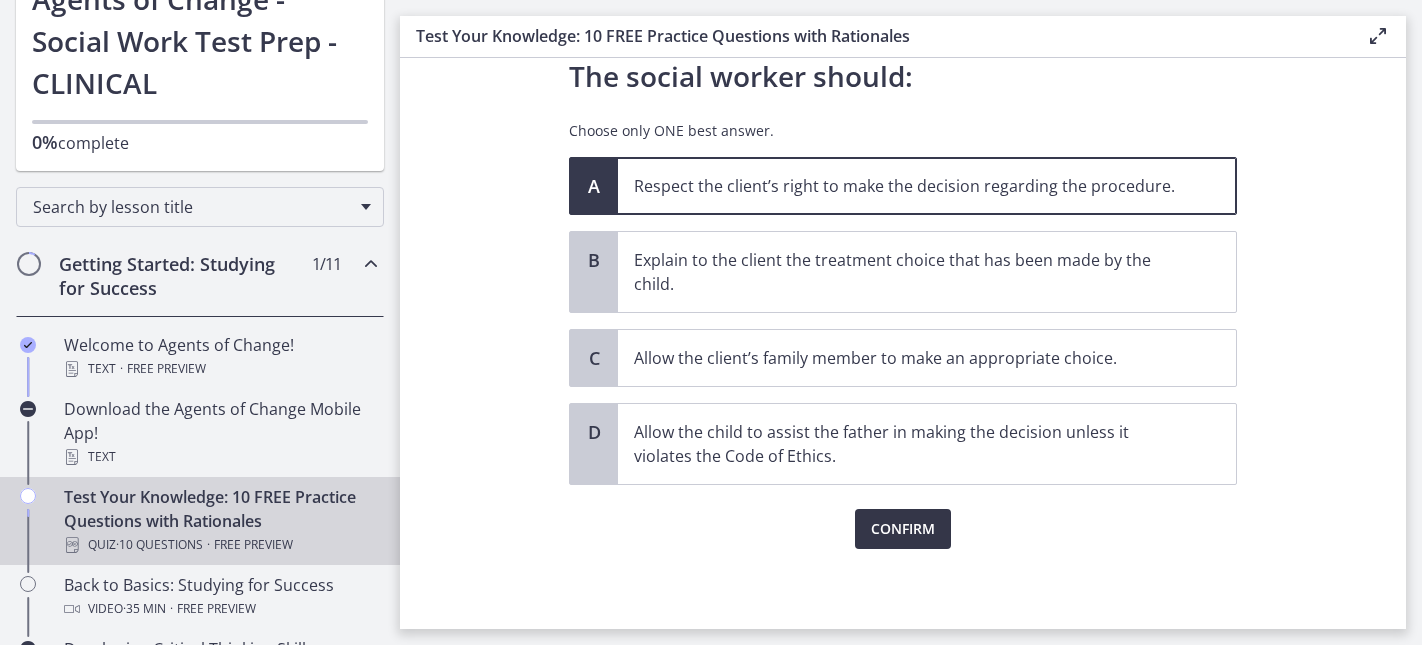click on "Confirm" at bounding box center [903, 529] 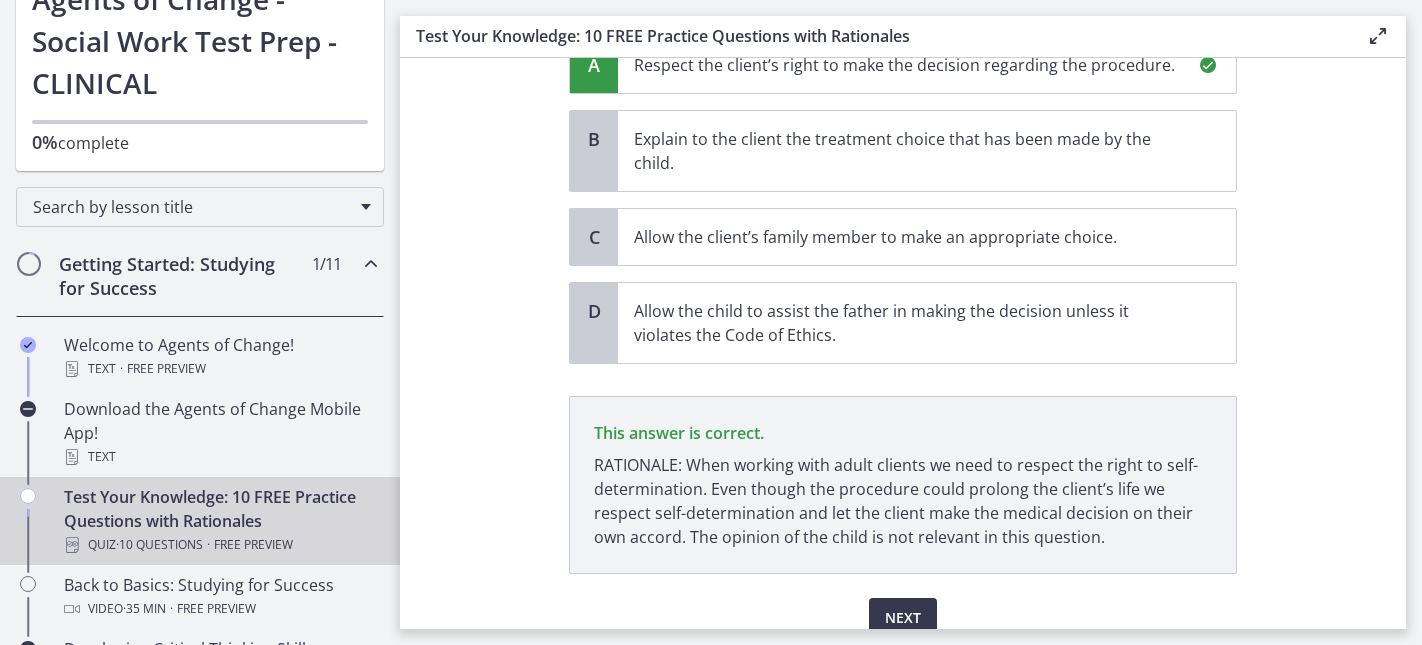 scroll, scrollTop: 529, scrollLeft: 0, axis: vertical 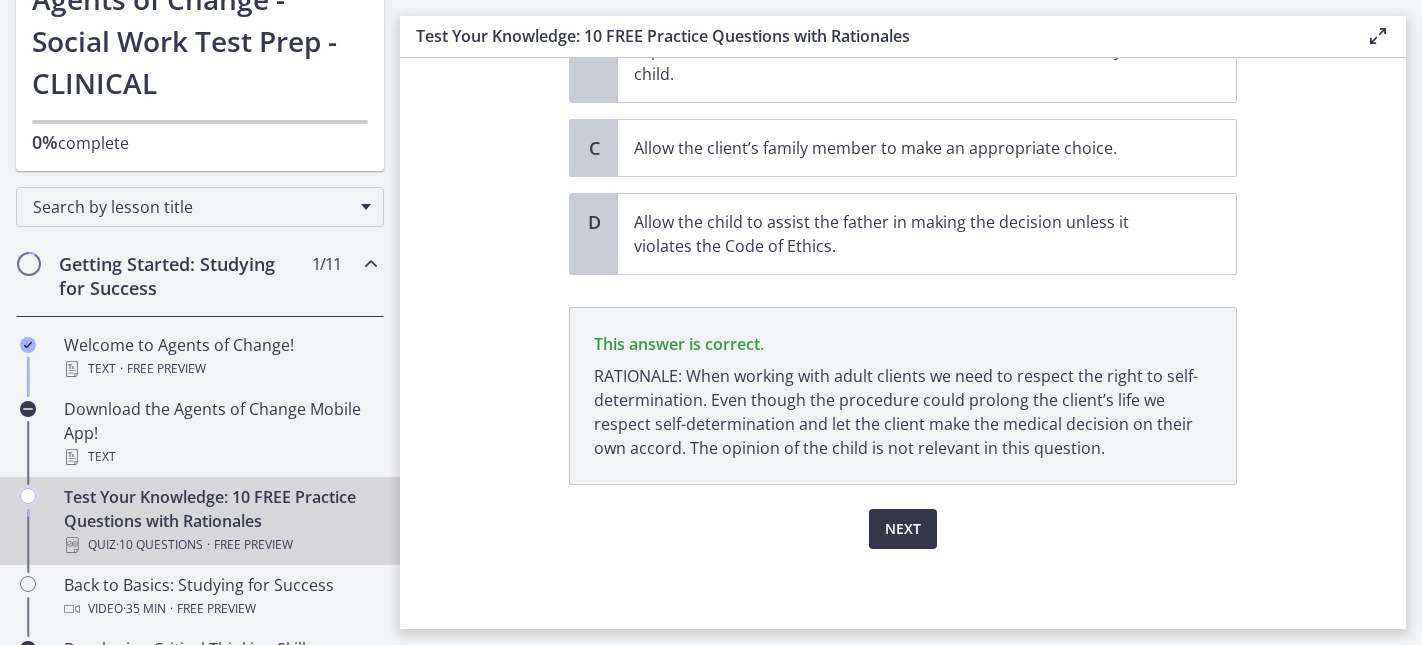 click on "Next" at bounding box center (903, 529) 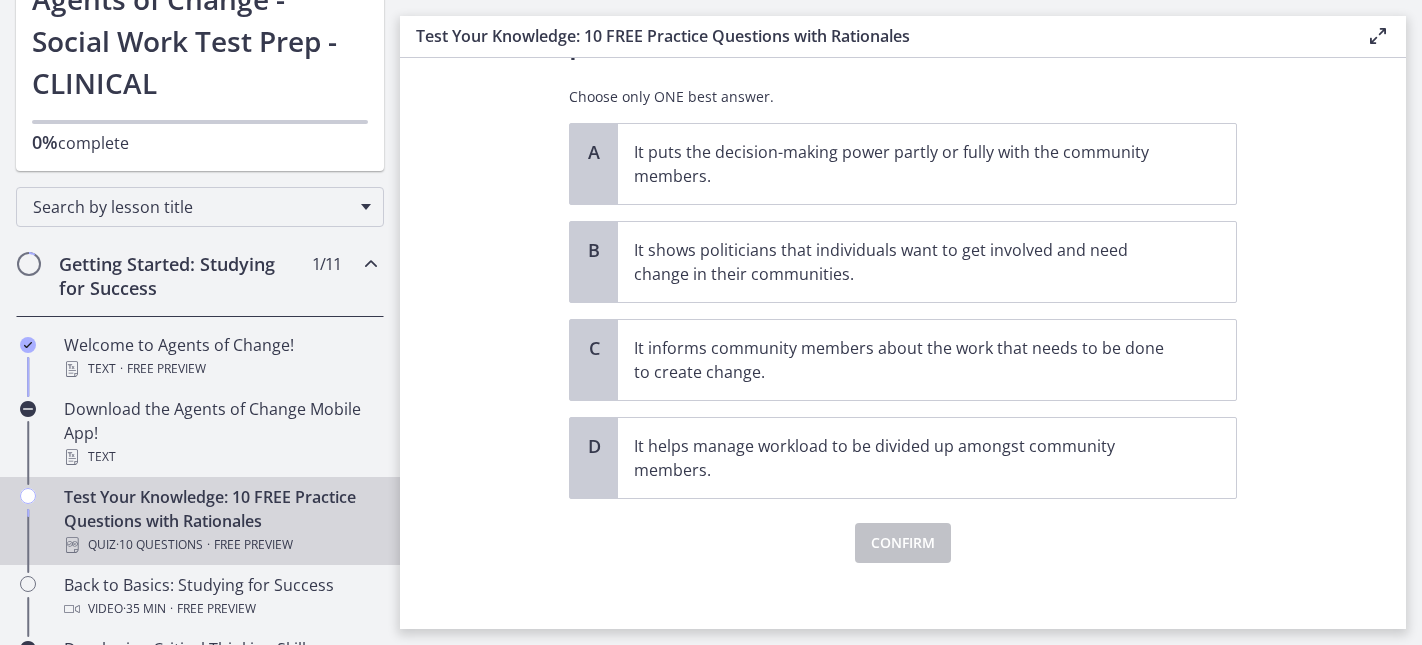 scroll, scrollTop: 199, scrollLeft: 0, axis: vertical 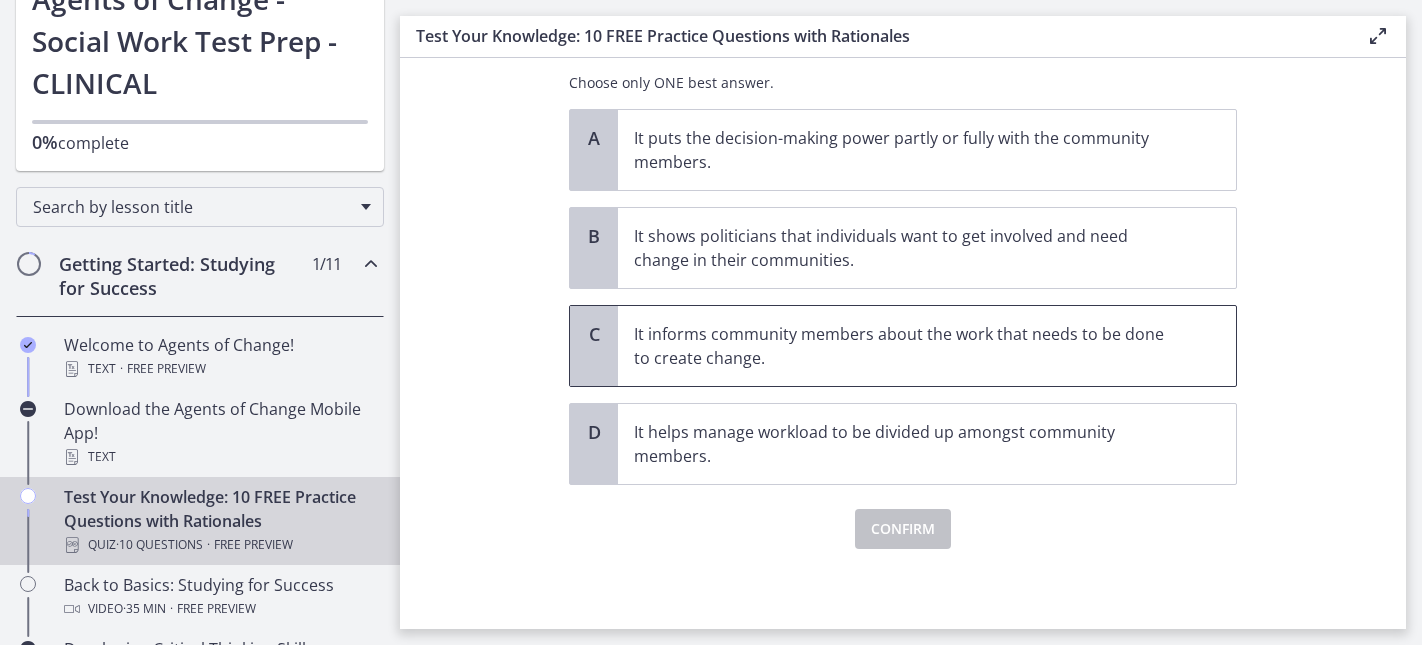 click on "It informs community members about the work that needs to be done to create change." at bounding box center (927, 346) 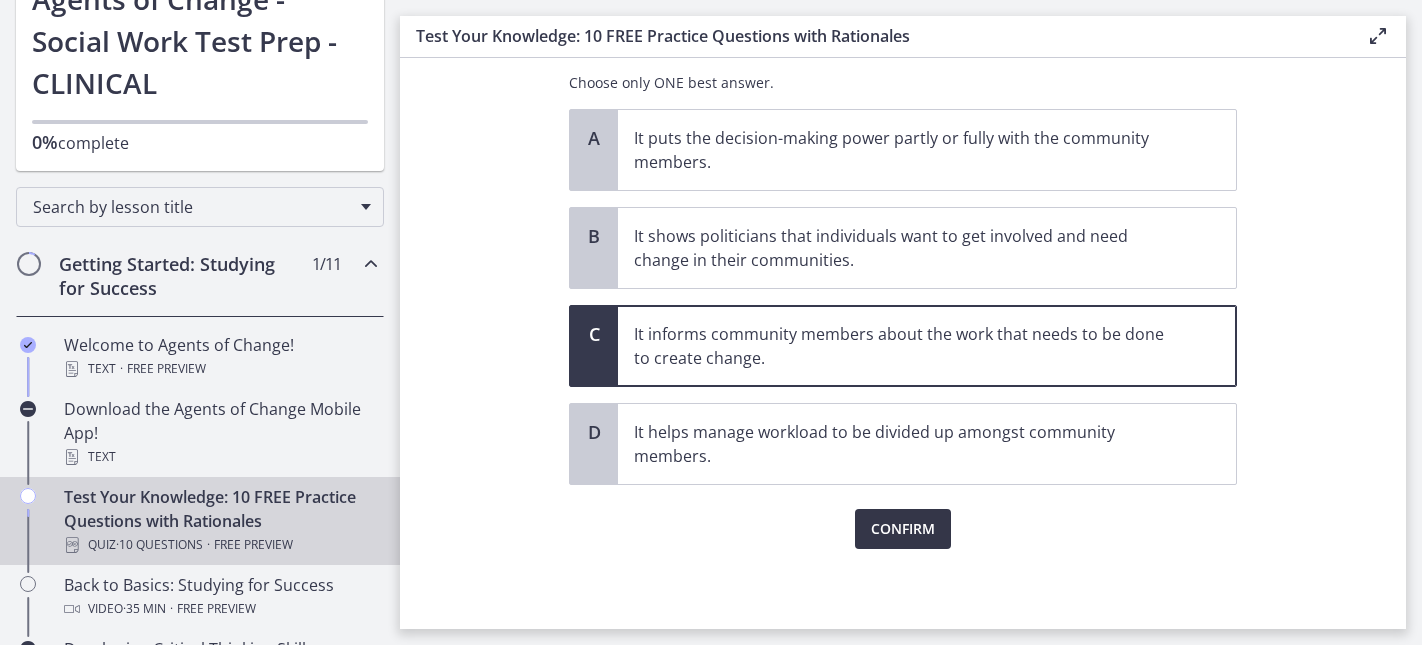 click on "Confirm" at bounding box center (903, 529) 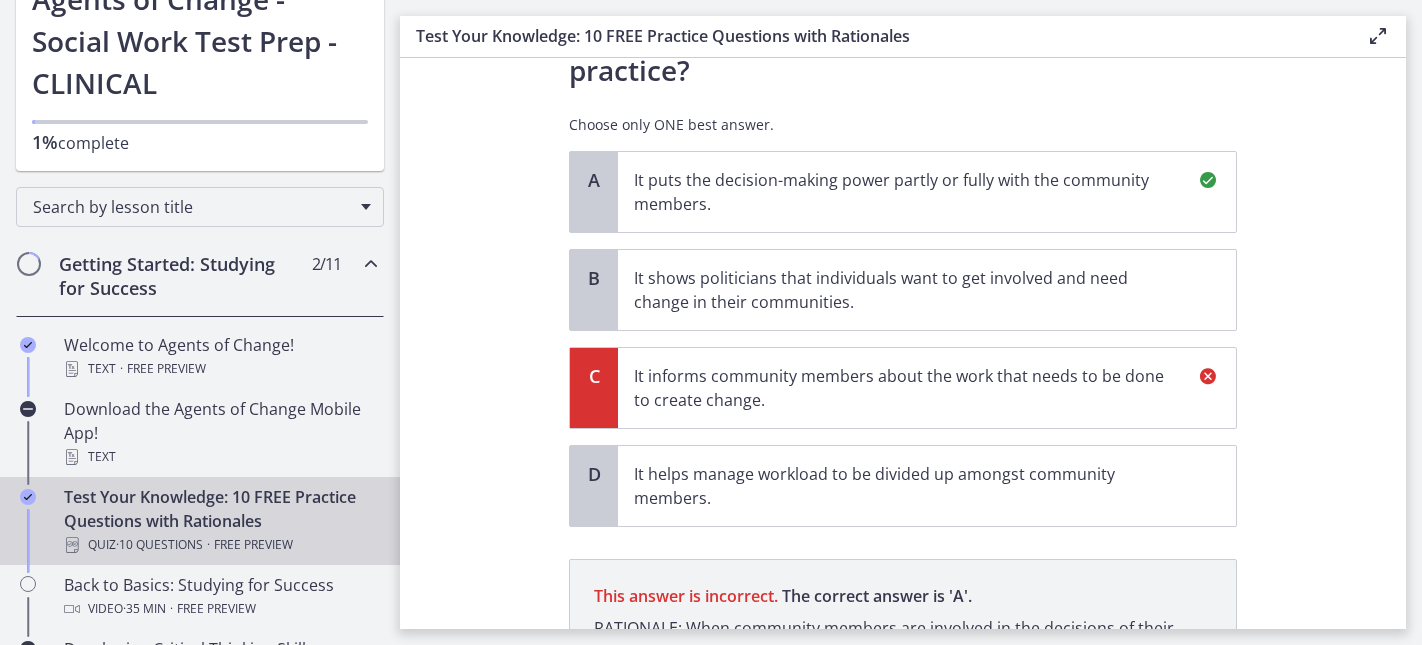 scroll, scrollTop: 409, scrollLeft: 0, axis: vertical 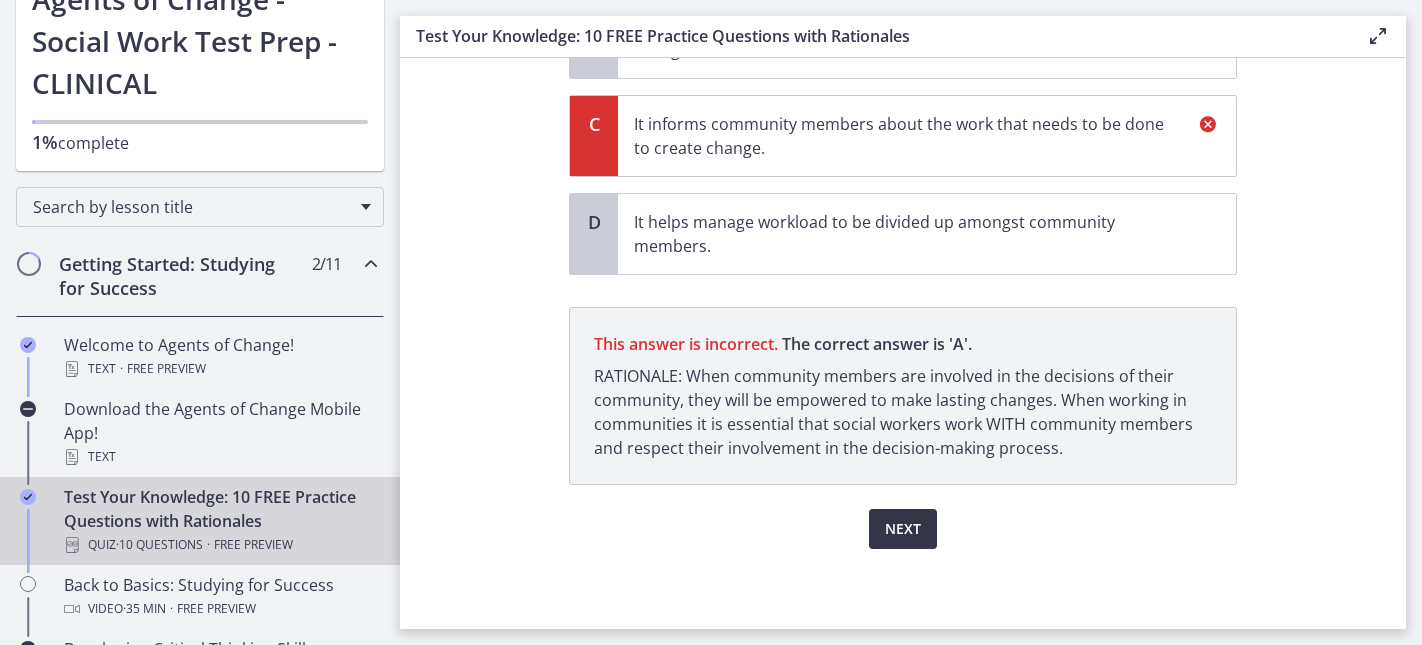 click on "Next" at bounding box center (903, 529) 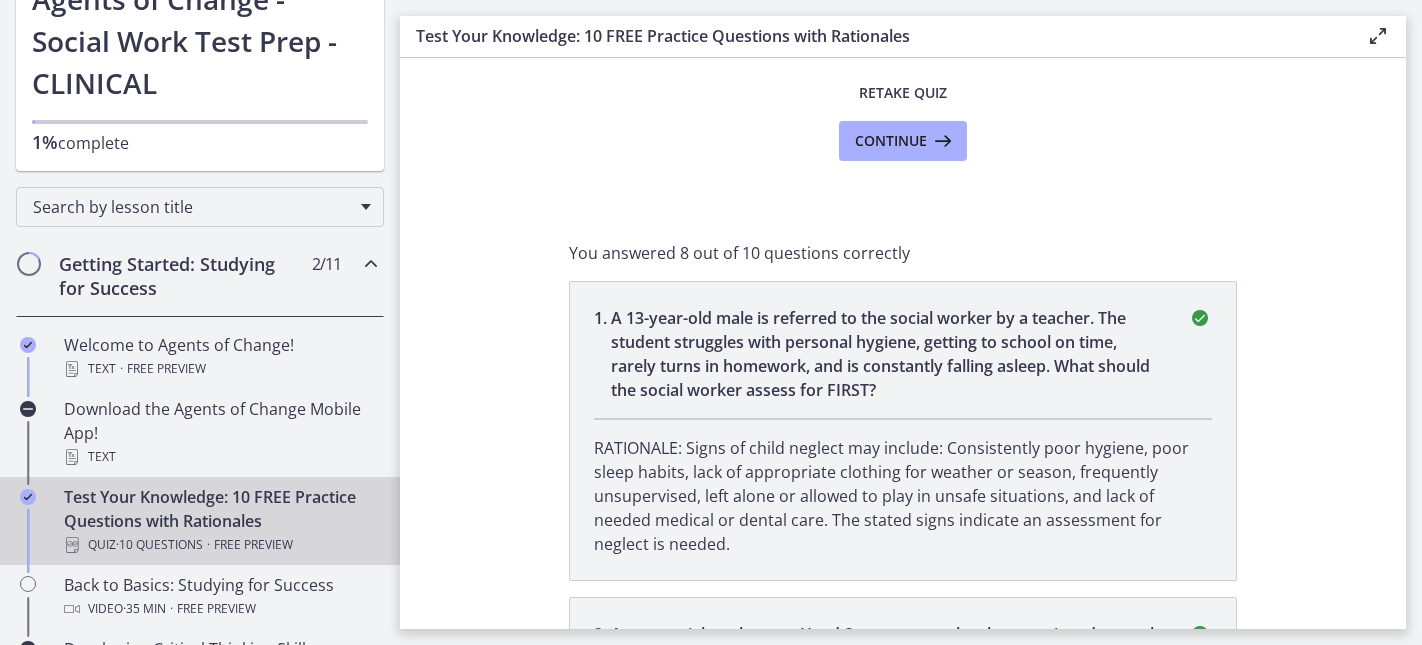scroll, scrollTop: 0, scrollLeft: 0, axis: both 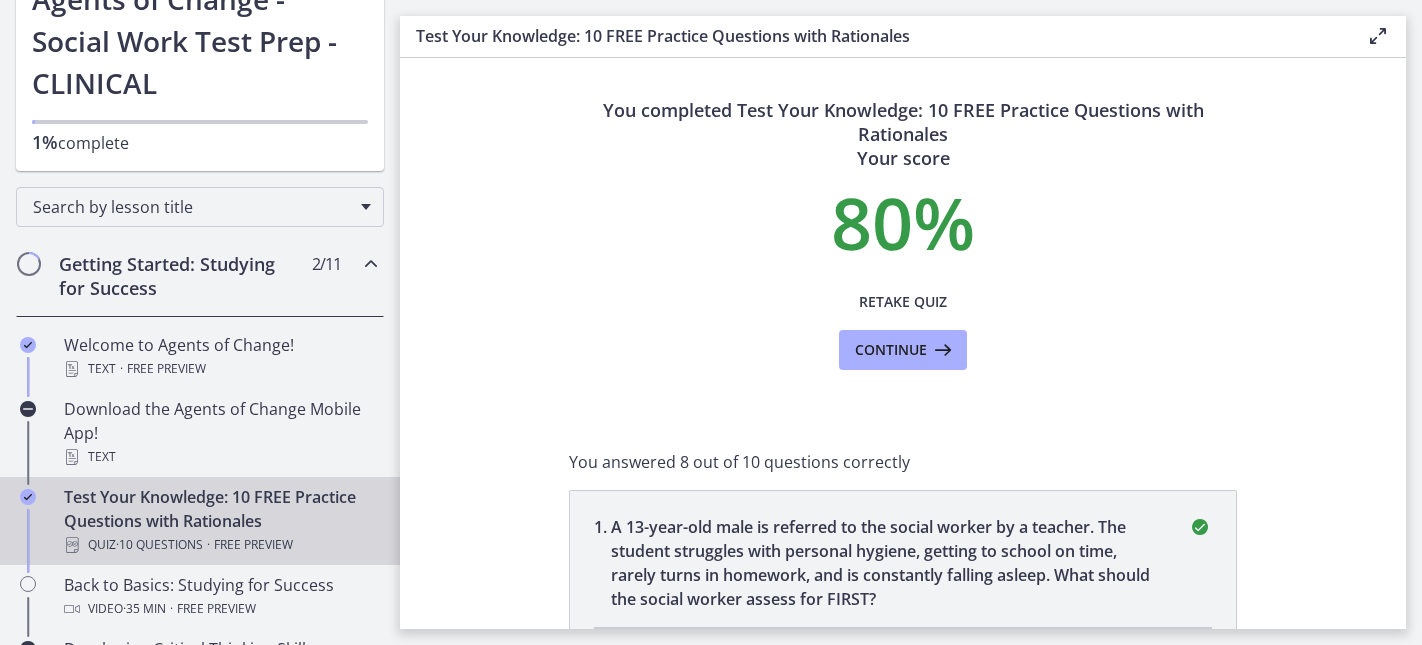click on "You completed Test Your Knowledge: 10 FREE Practice Questions with Rationales
Your score
80 %
Retake Quiz
Continue
You answered 8 out of 10 questions correctly
1 .
A 13-year-old male is referred to the social worker by a teacher. The student struggles with personal hygiene, getting to school on time, rarely turns in homework, and is constantly falling asleep. What should the social worker assess for FIRST?
2 .
3 ." at bounding box center (903, 1818) 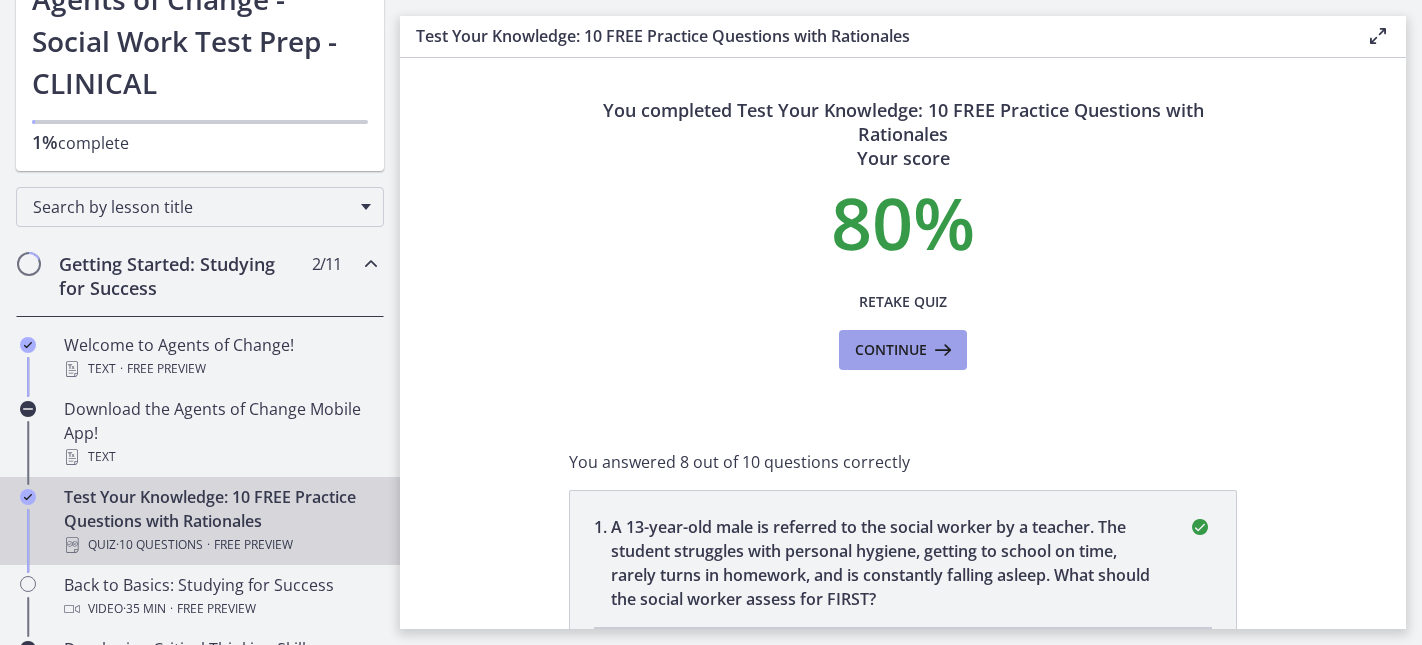 click on "Continue" at bounding box center (891, 350) 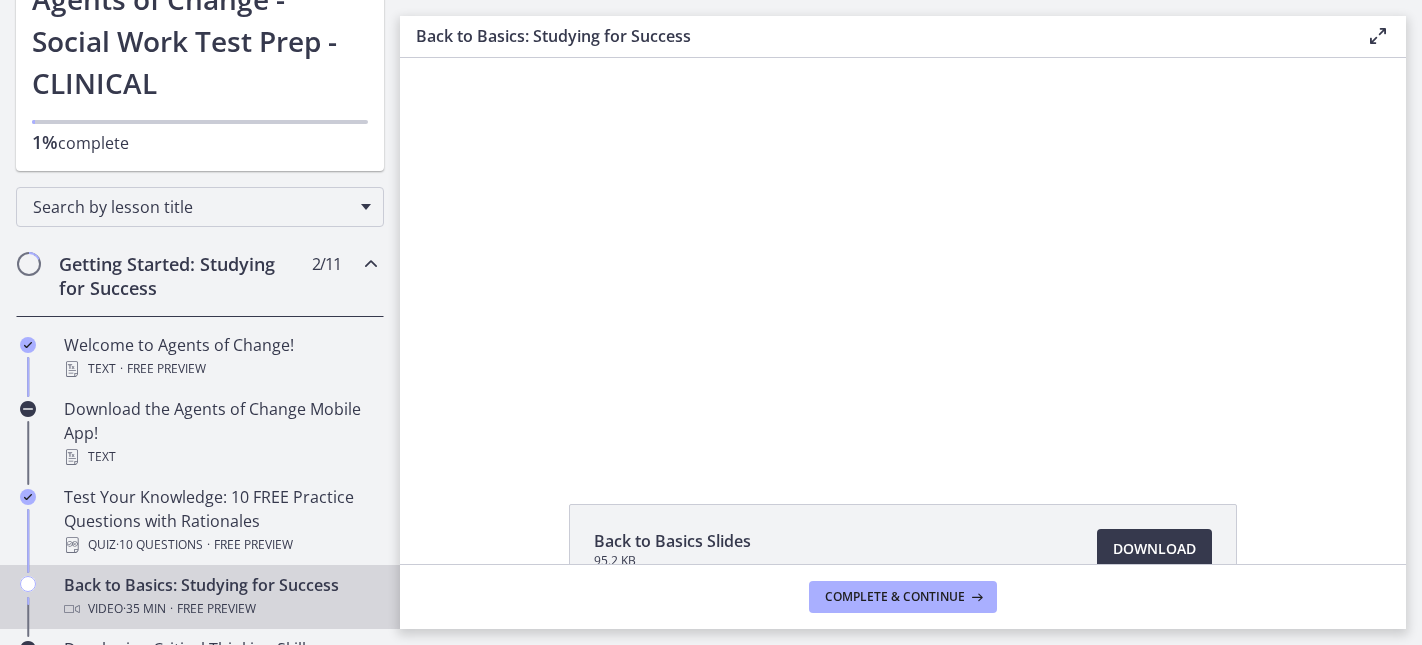 scroll, scrollTop: 0, scrollLeft: 0, axis: both 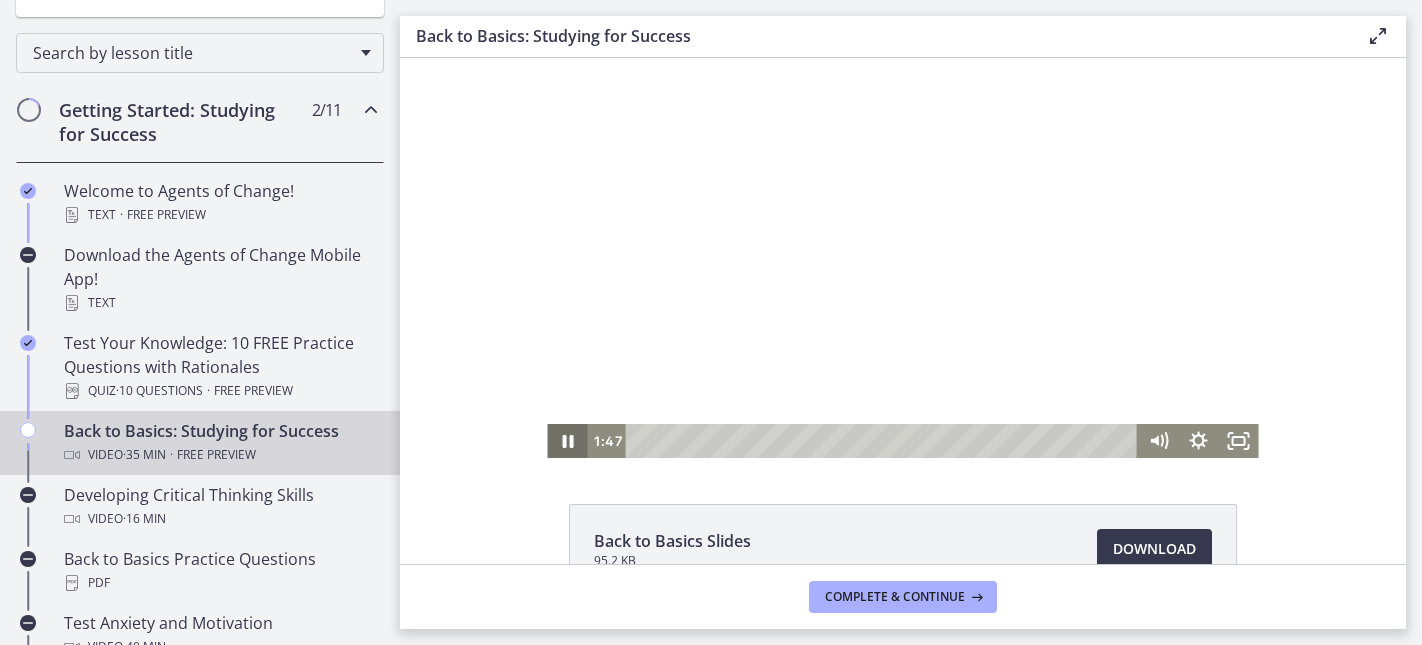 click 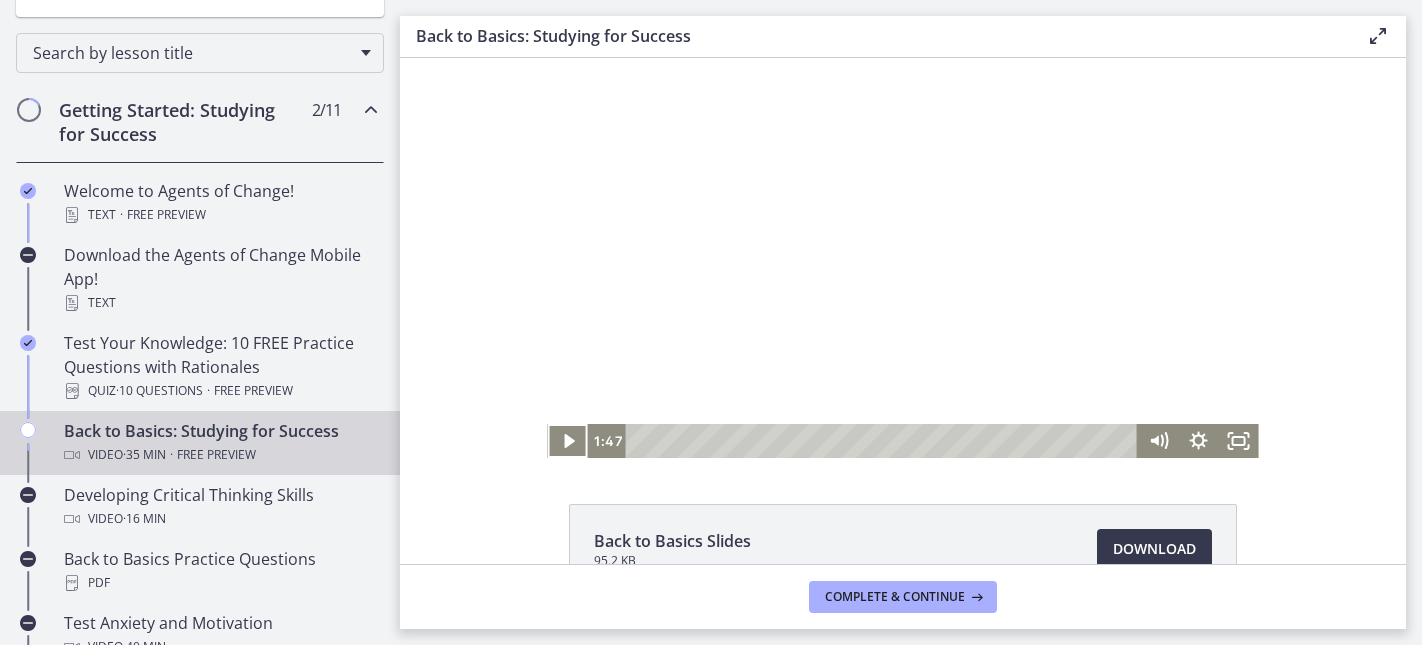 click at bounding box center (902, 258) 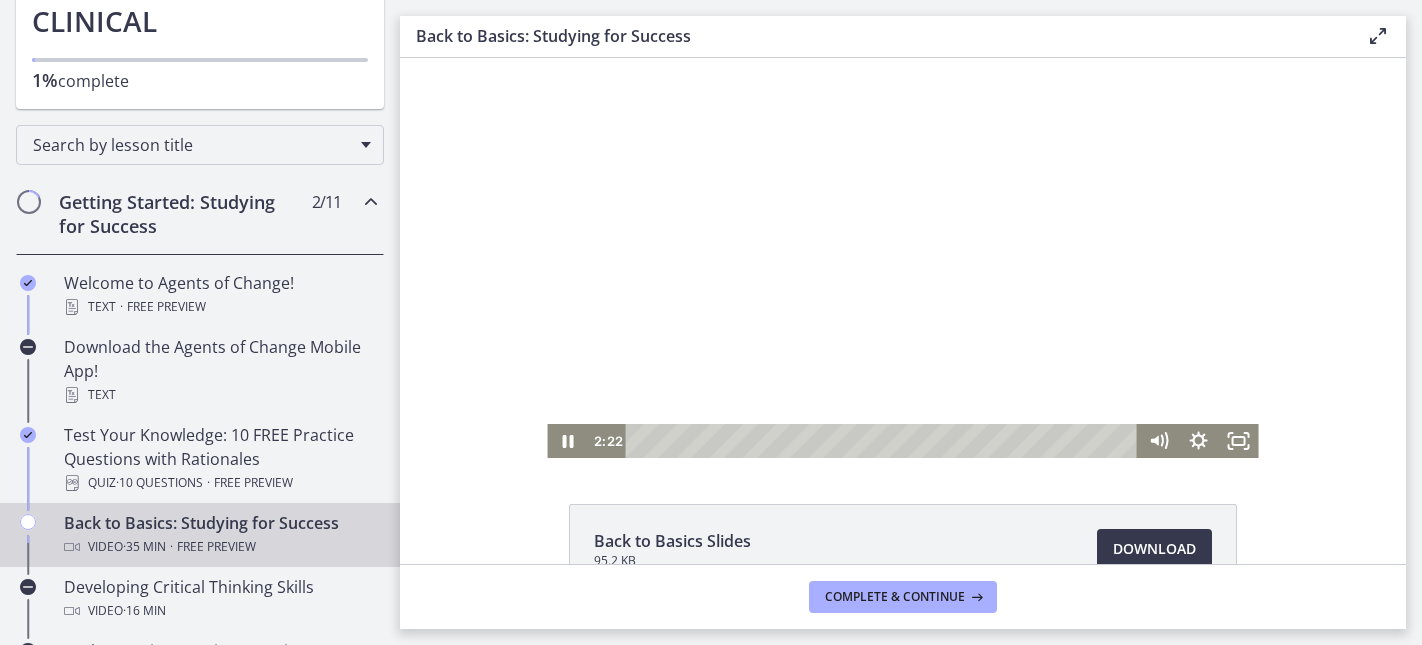 scroll, scrollTop: 230, scrollLeft: 0, axis: vertical 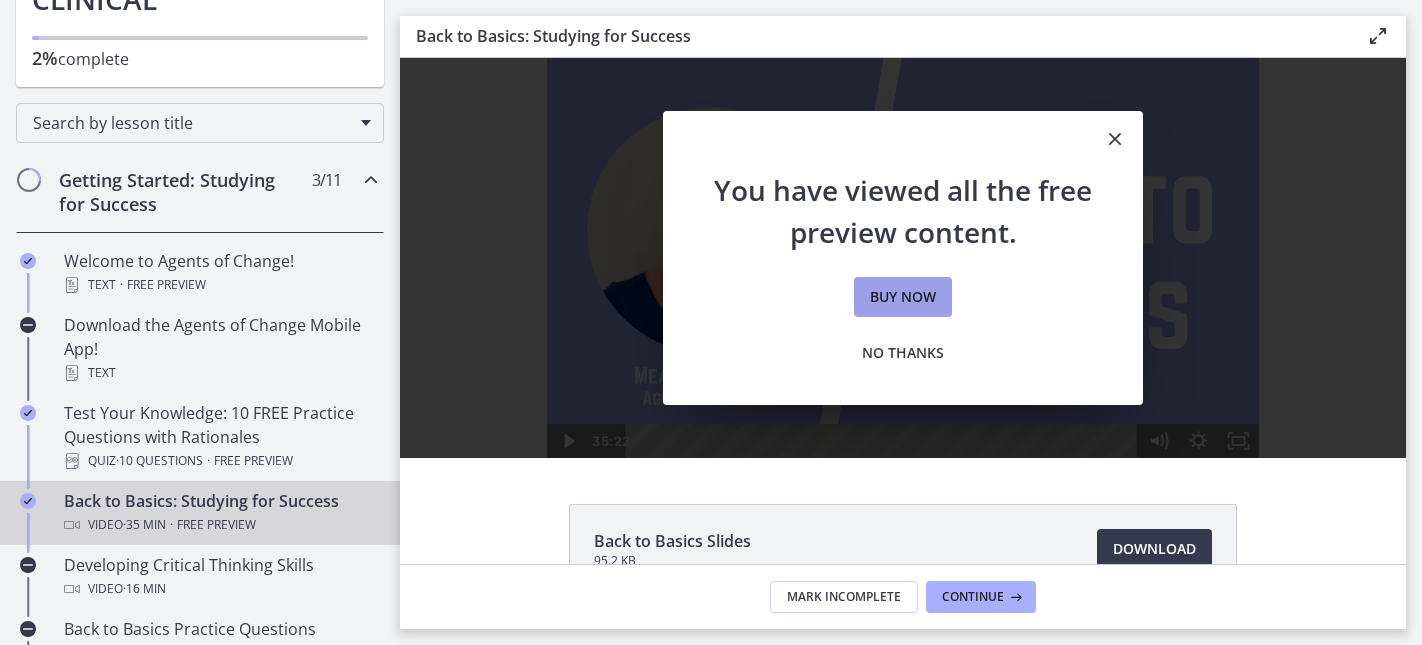 click on "Buy now" at bounding box center (903, 297) 